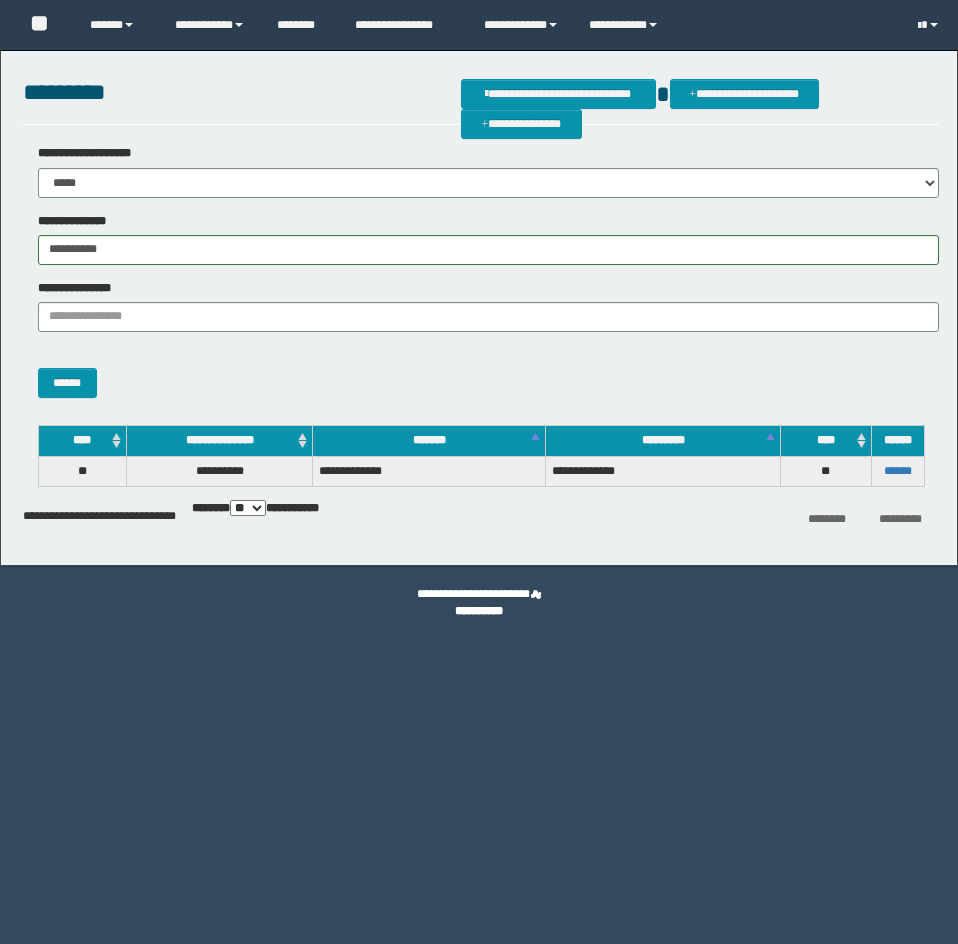 scroll, scrollTop: 0, scrollLeft: 0, axis: both 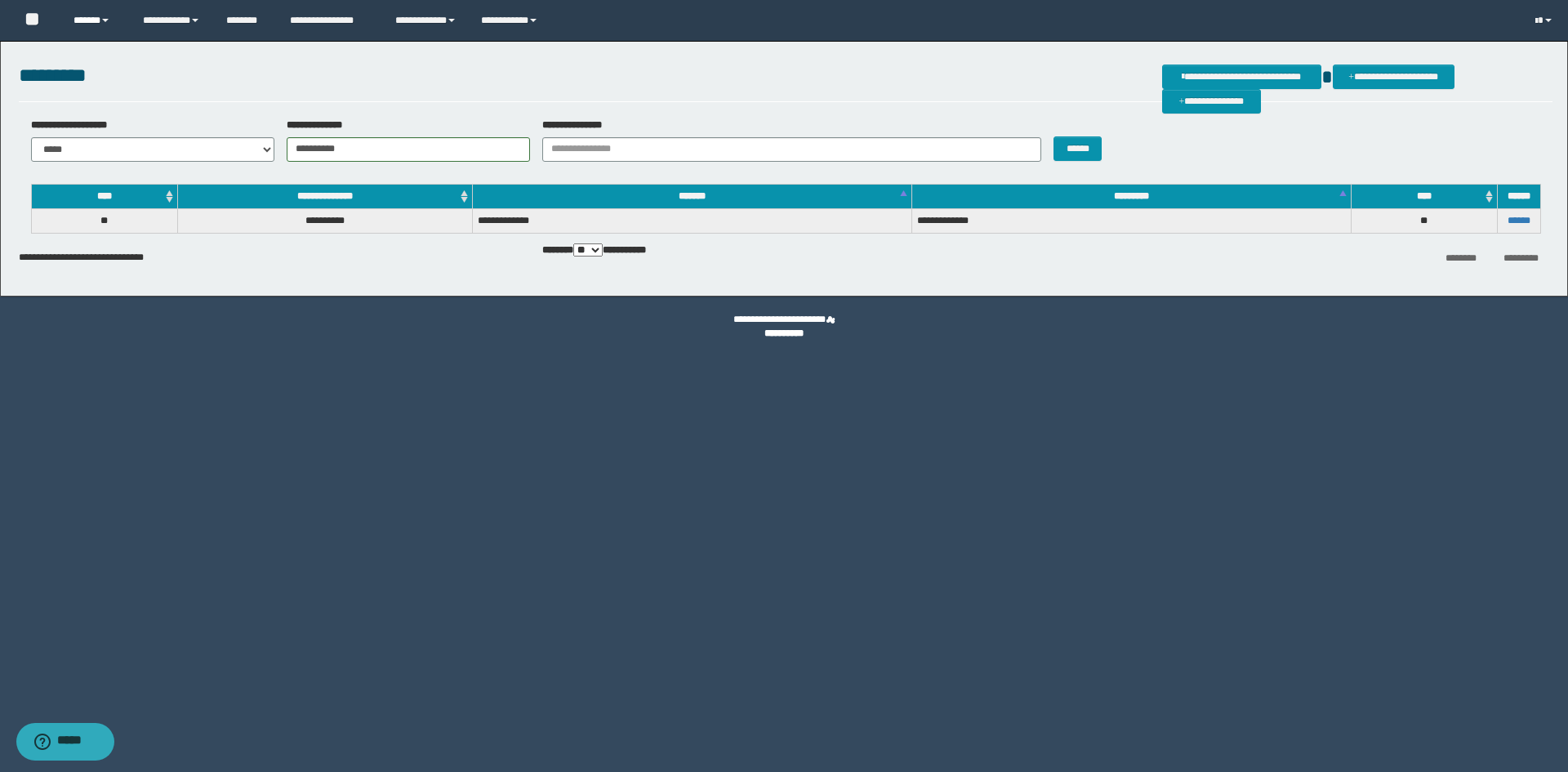 click on "******" at bounding box center [96, 20] 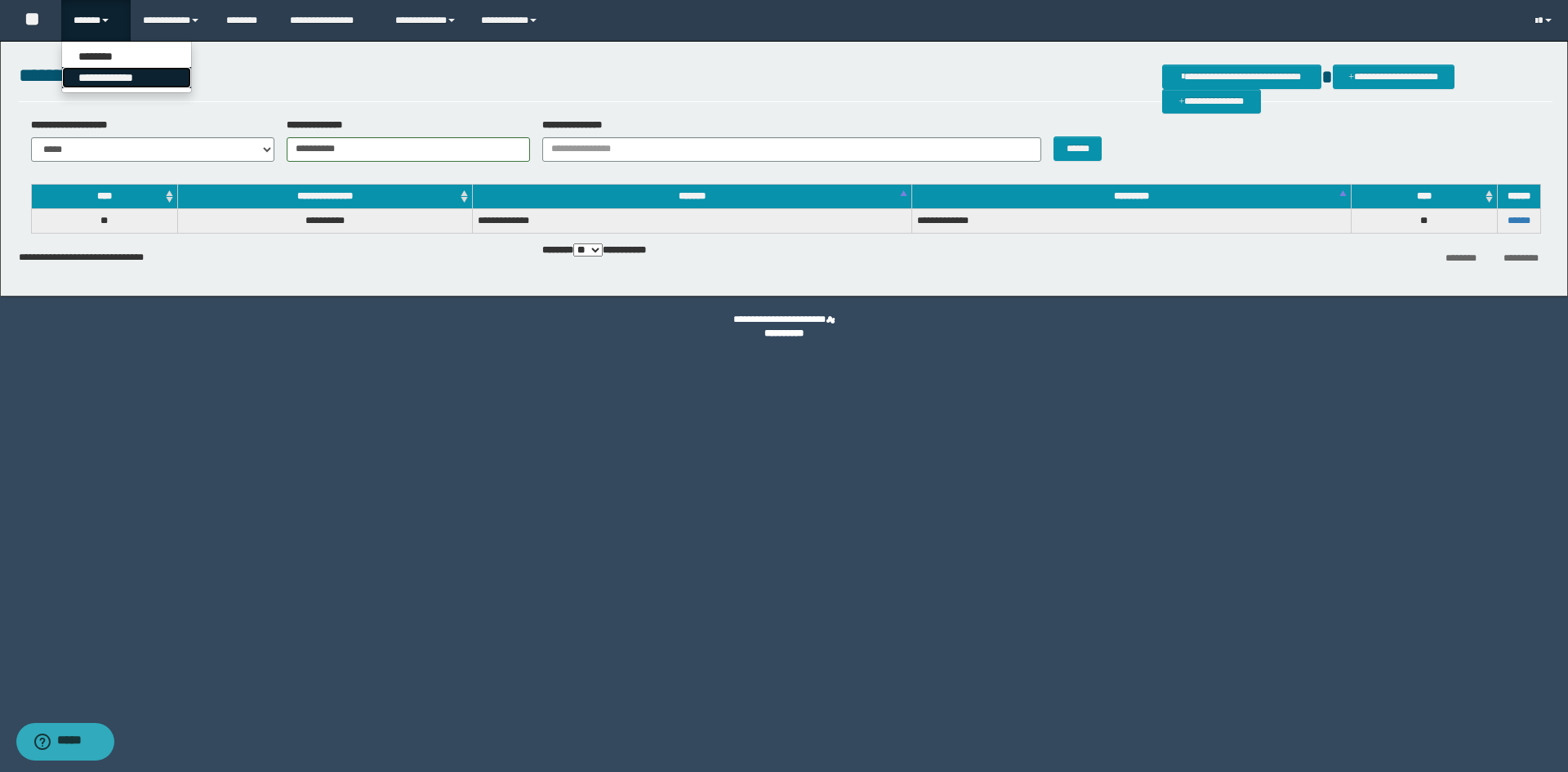 click on "**********" at bounding box center [127, 78] 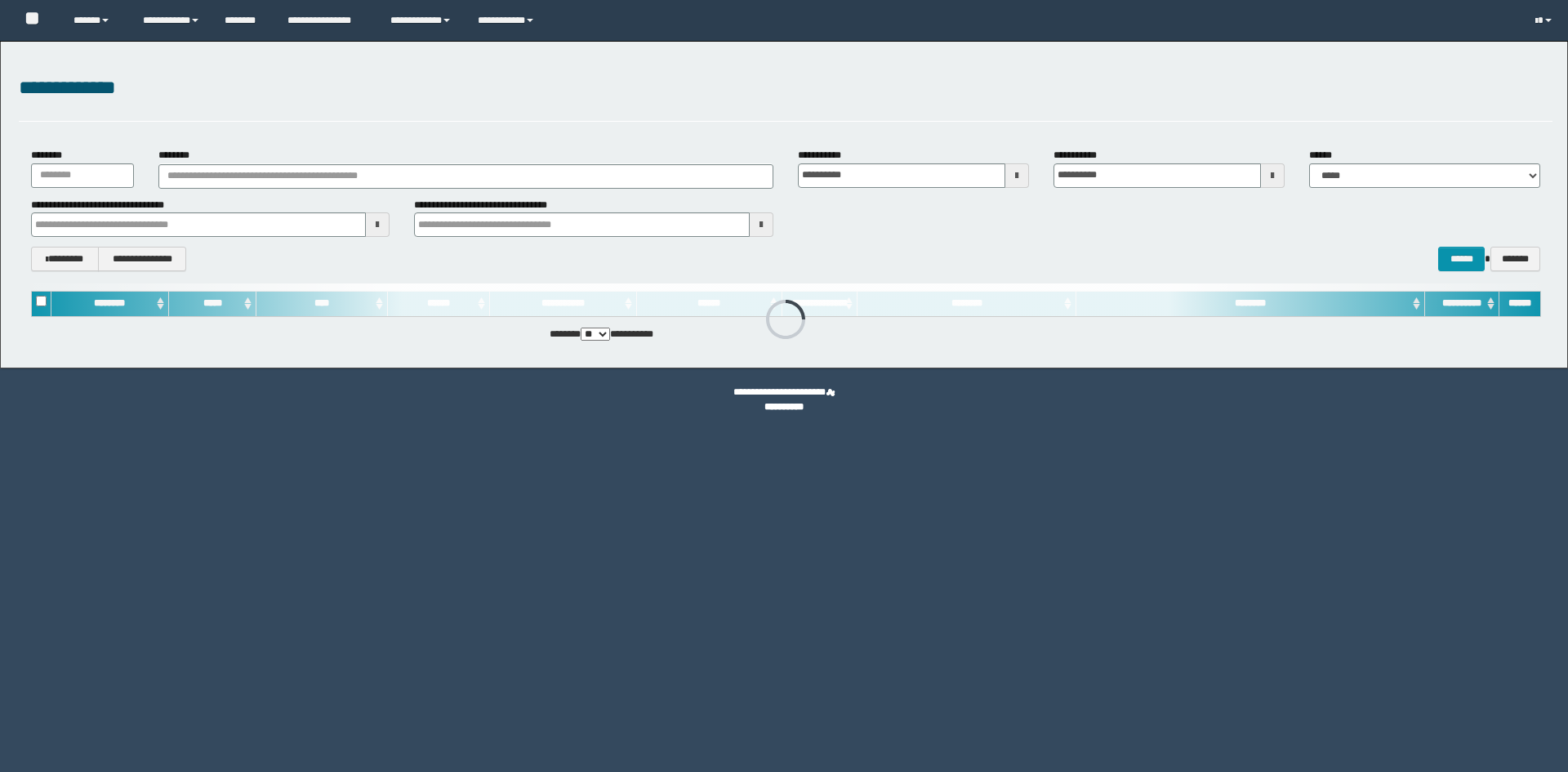 scroll, scrollTop: 0, scrollLeft: 0, axis: both 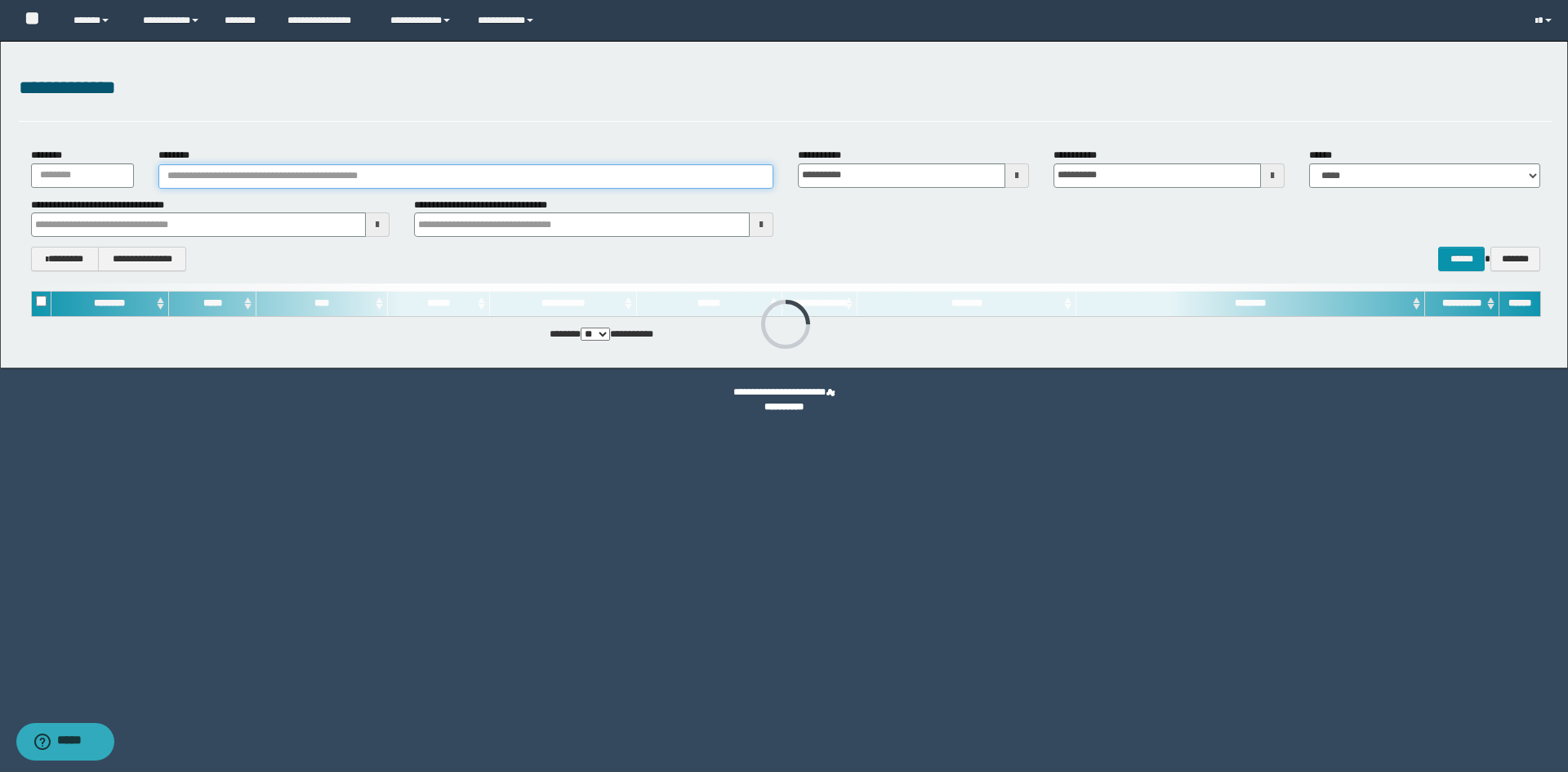 click on "********" at bounding box center [466, 176] 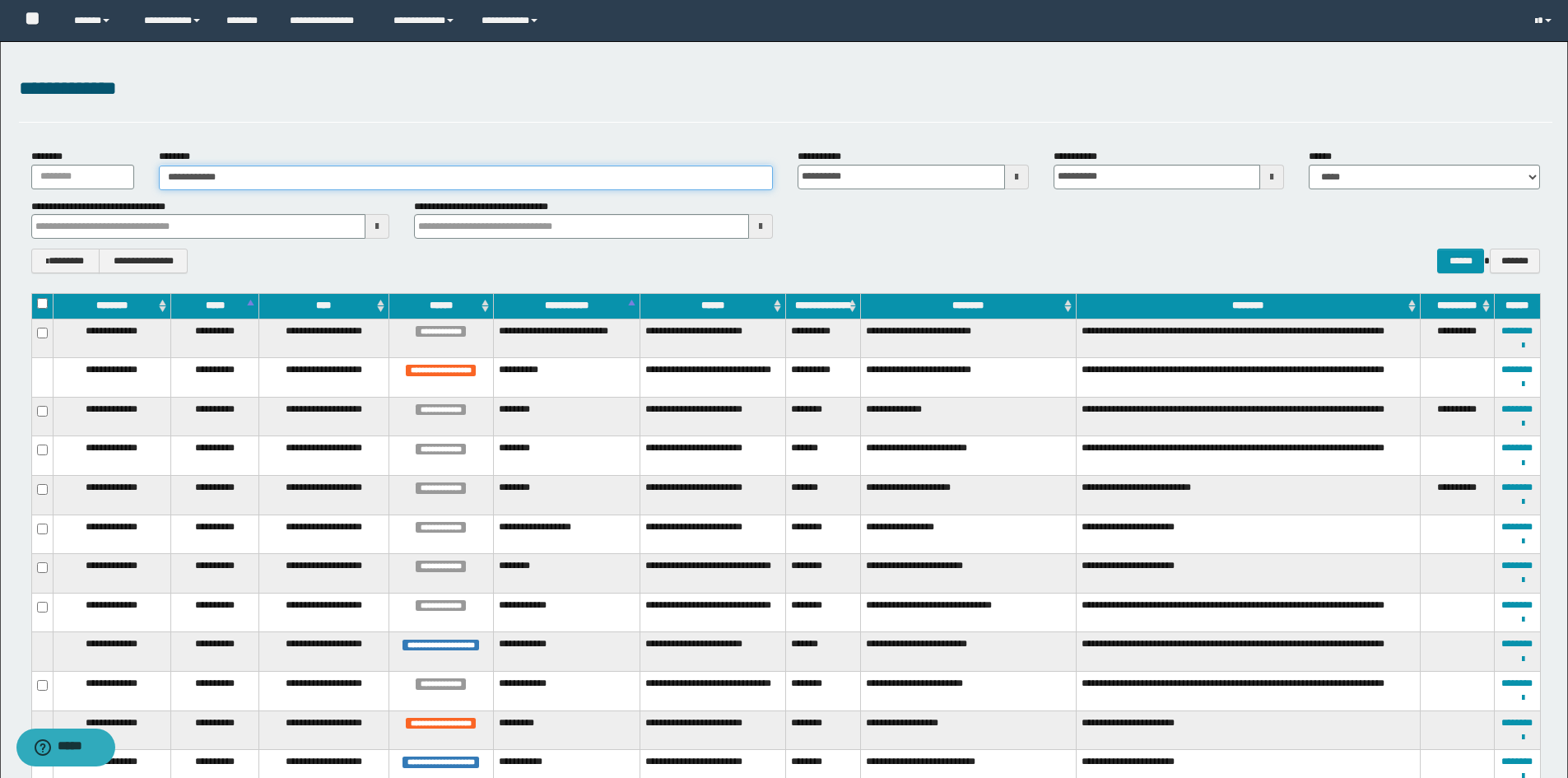 type on "**********" 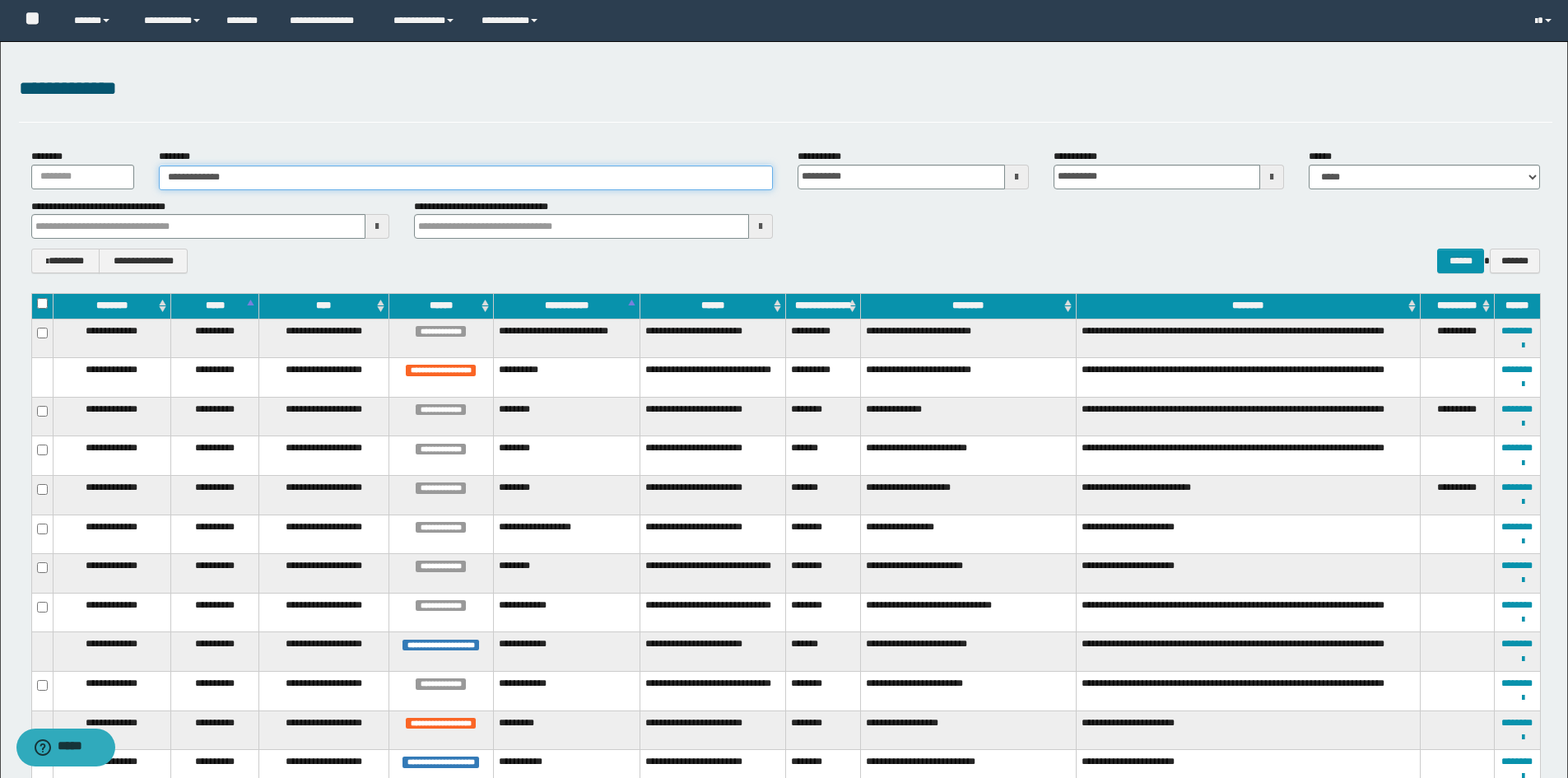 type on "**********" 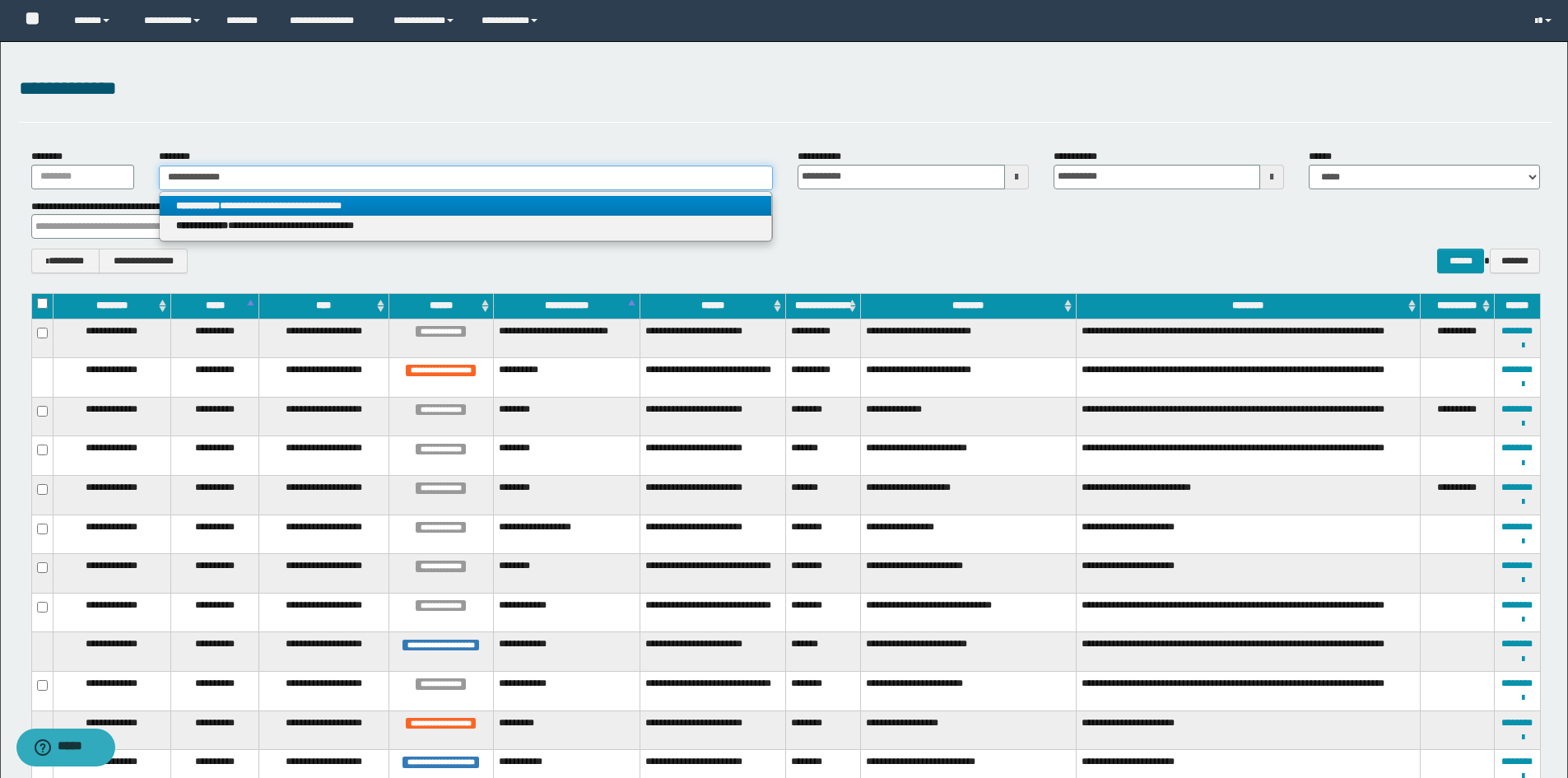type on "**********" 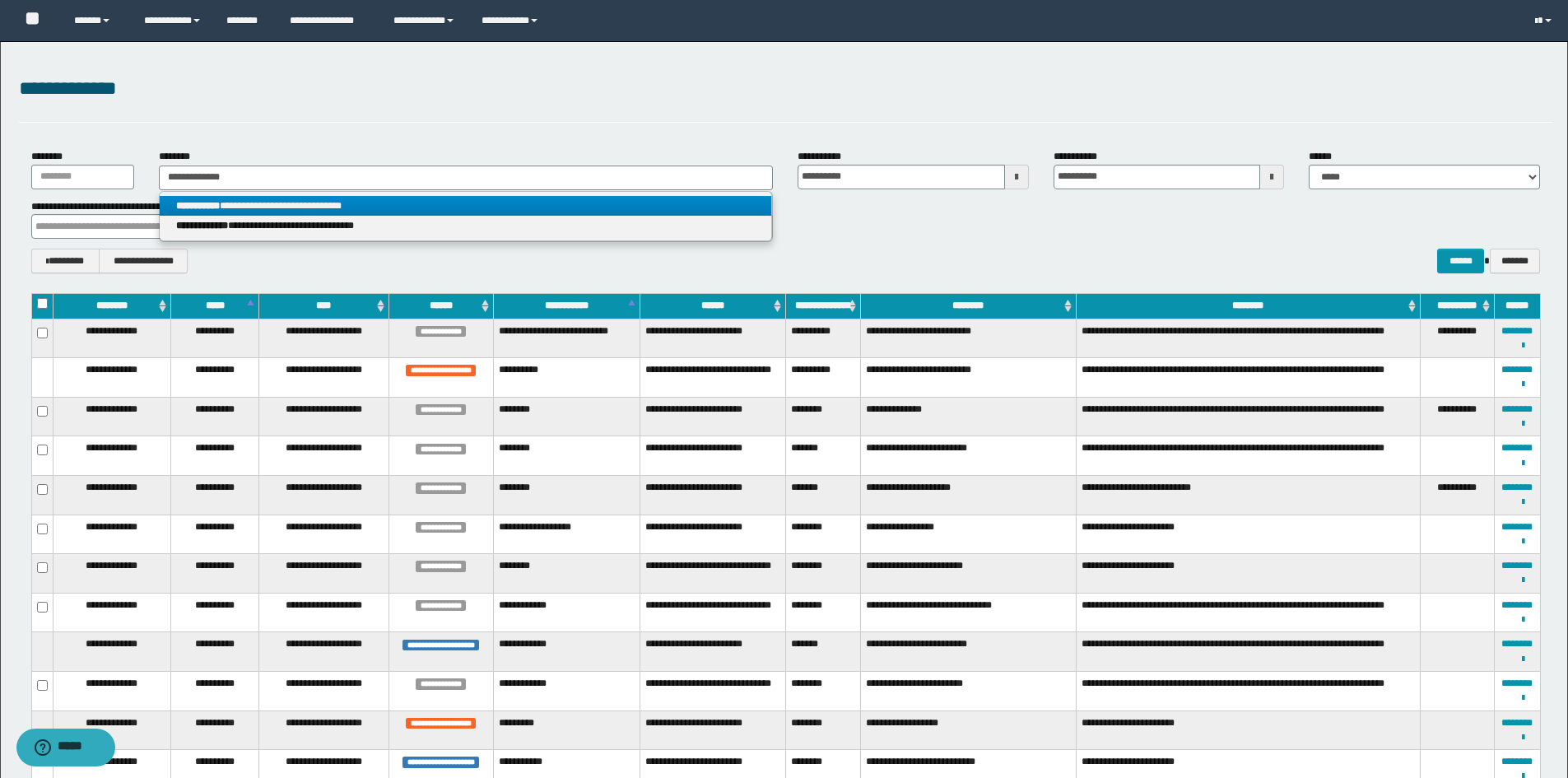 click on "**********" at bounding box center [465, 206] 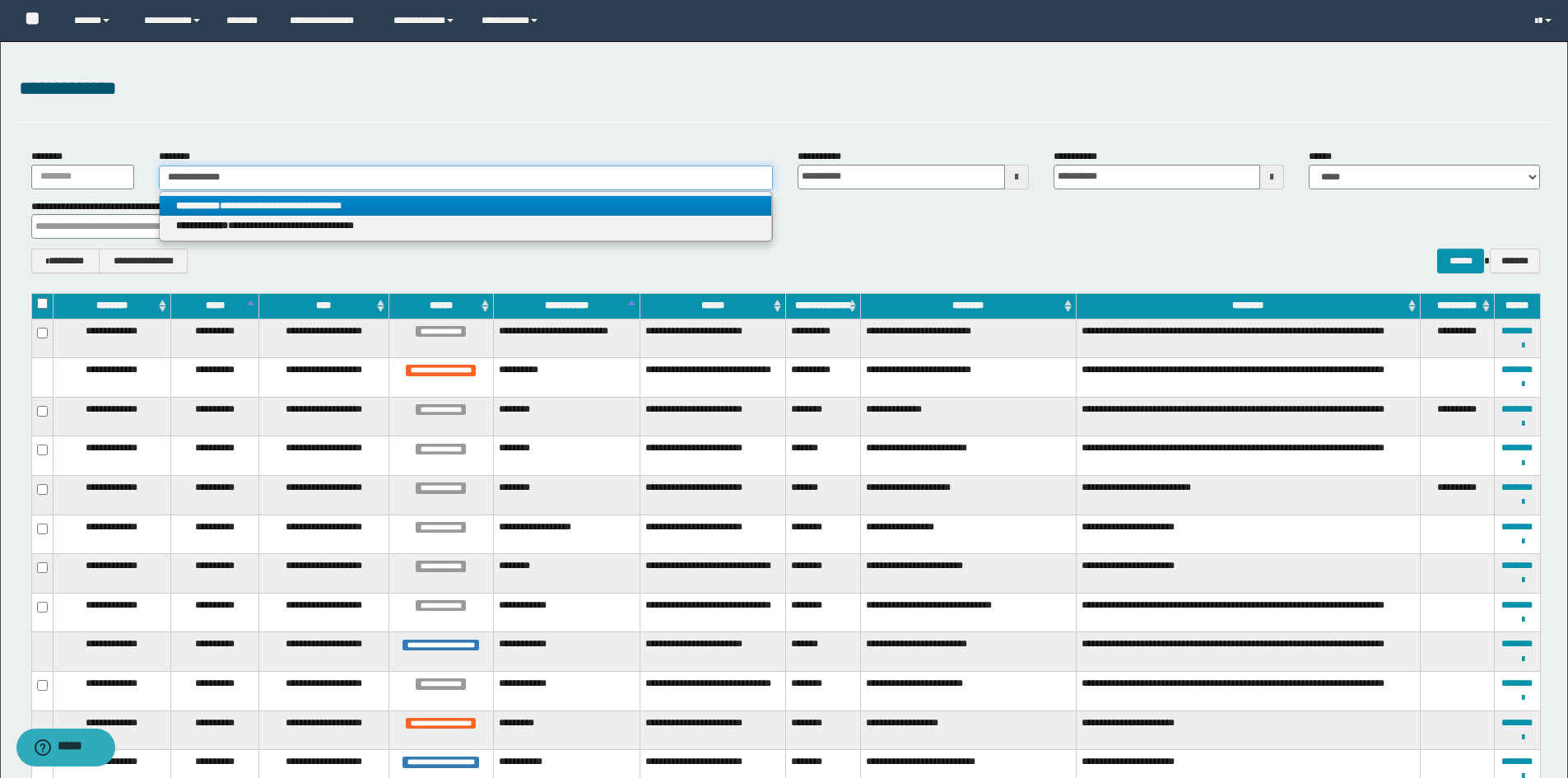 type 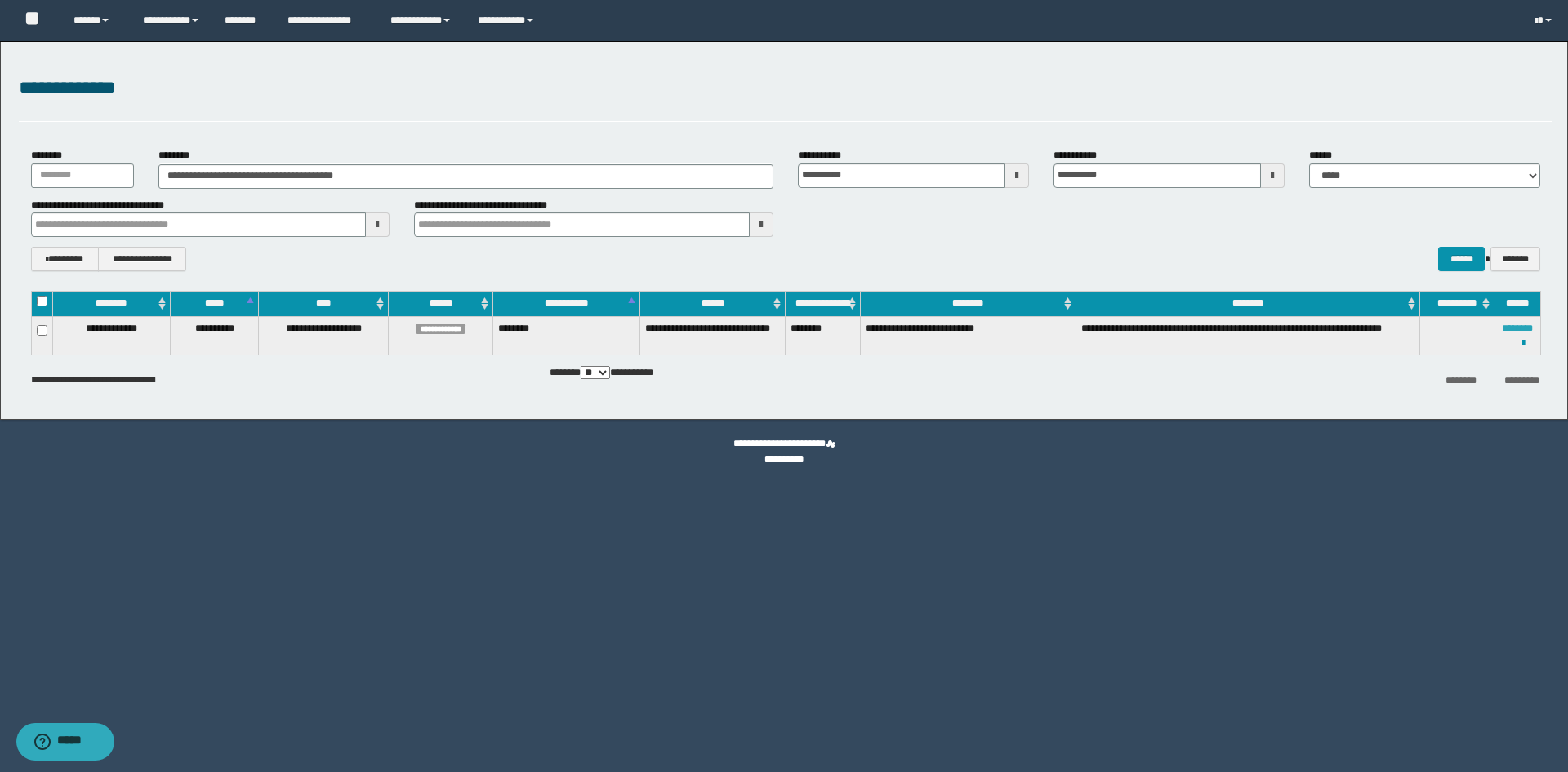 click on "********" at bounding box center [1517, 328] 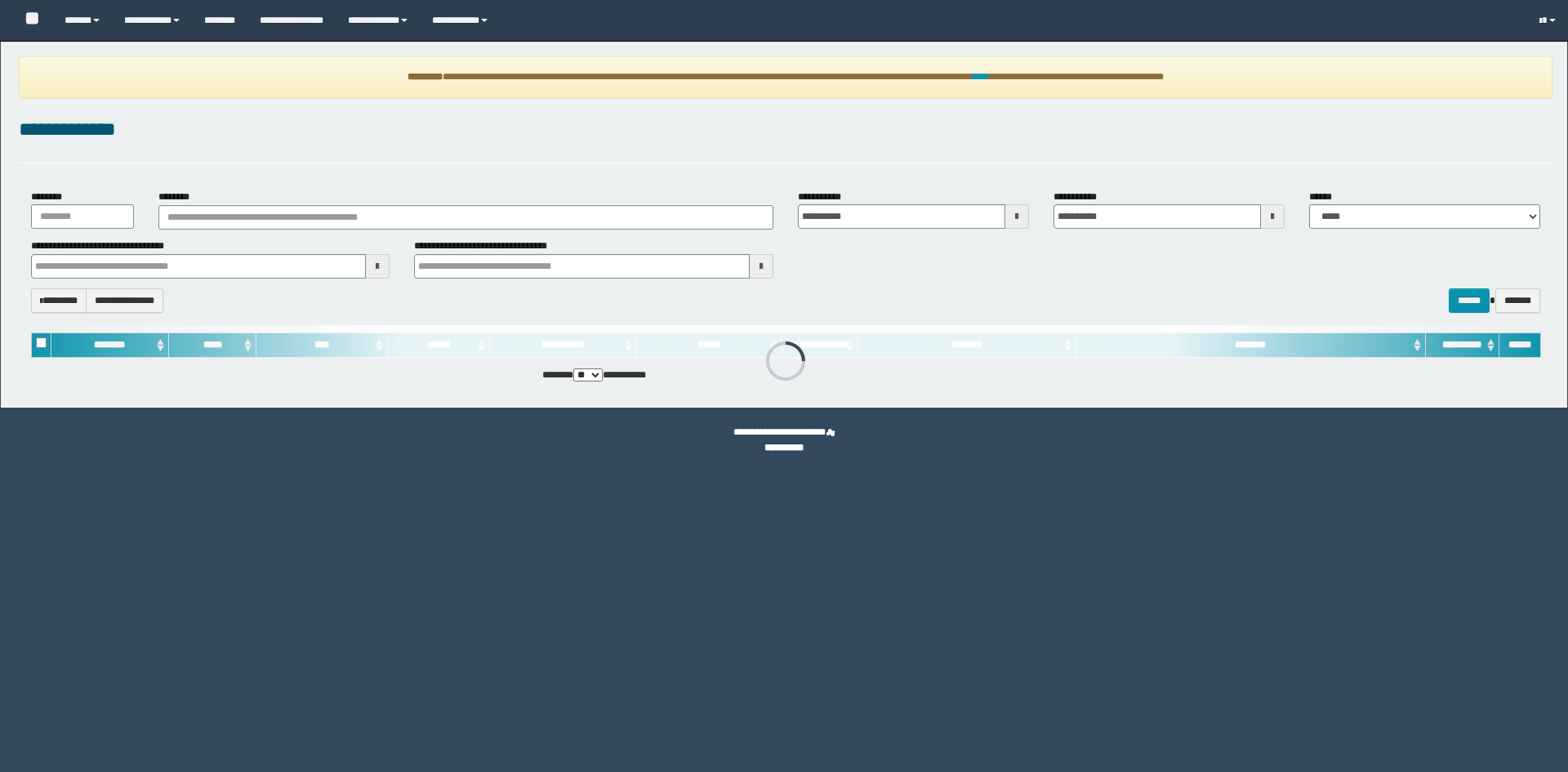 scroll, scrollTop: 0, scrollLeft: 0, axis: both 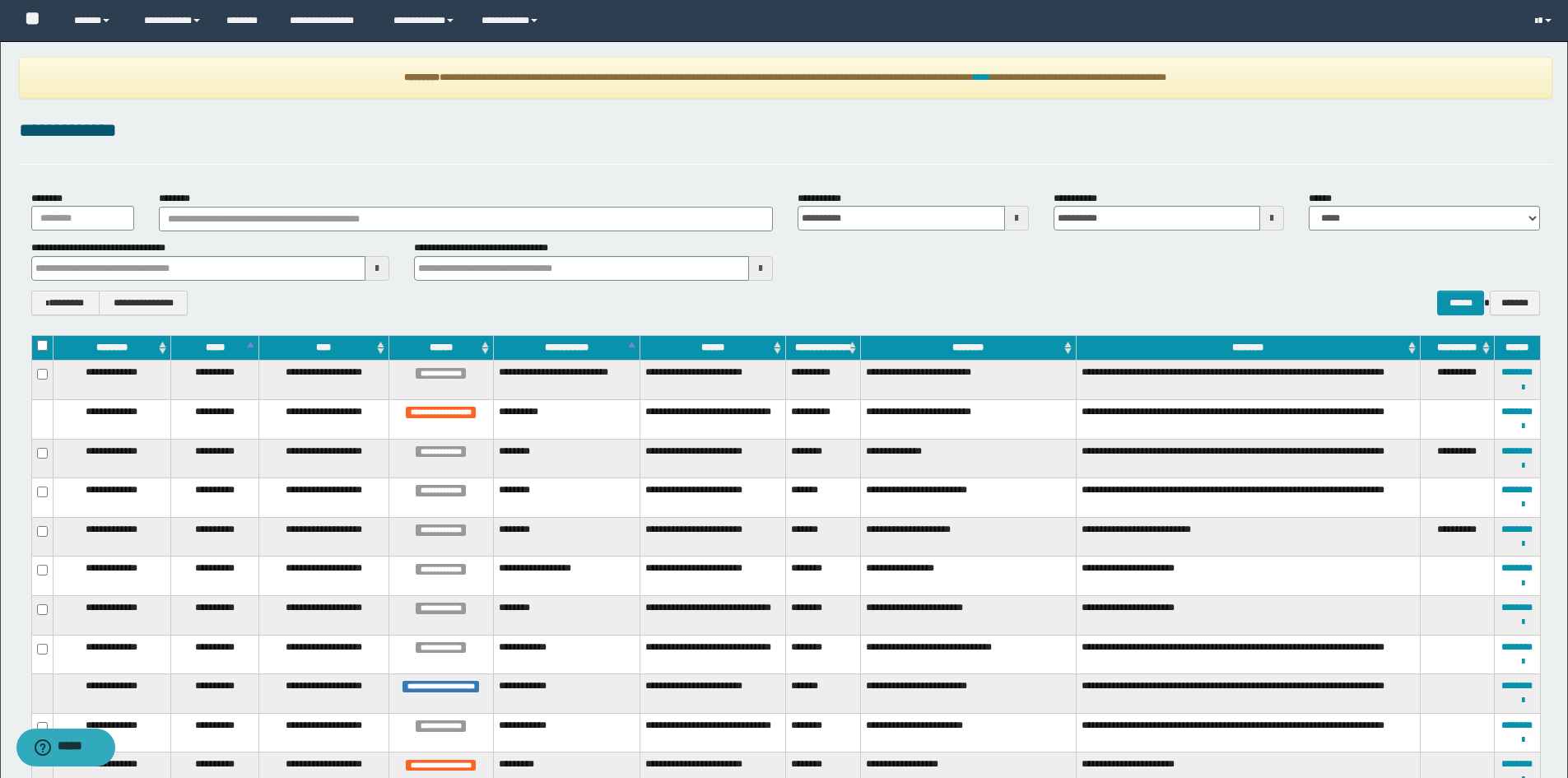 click on "**********" at bounding box center (785, 77) 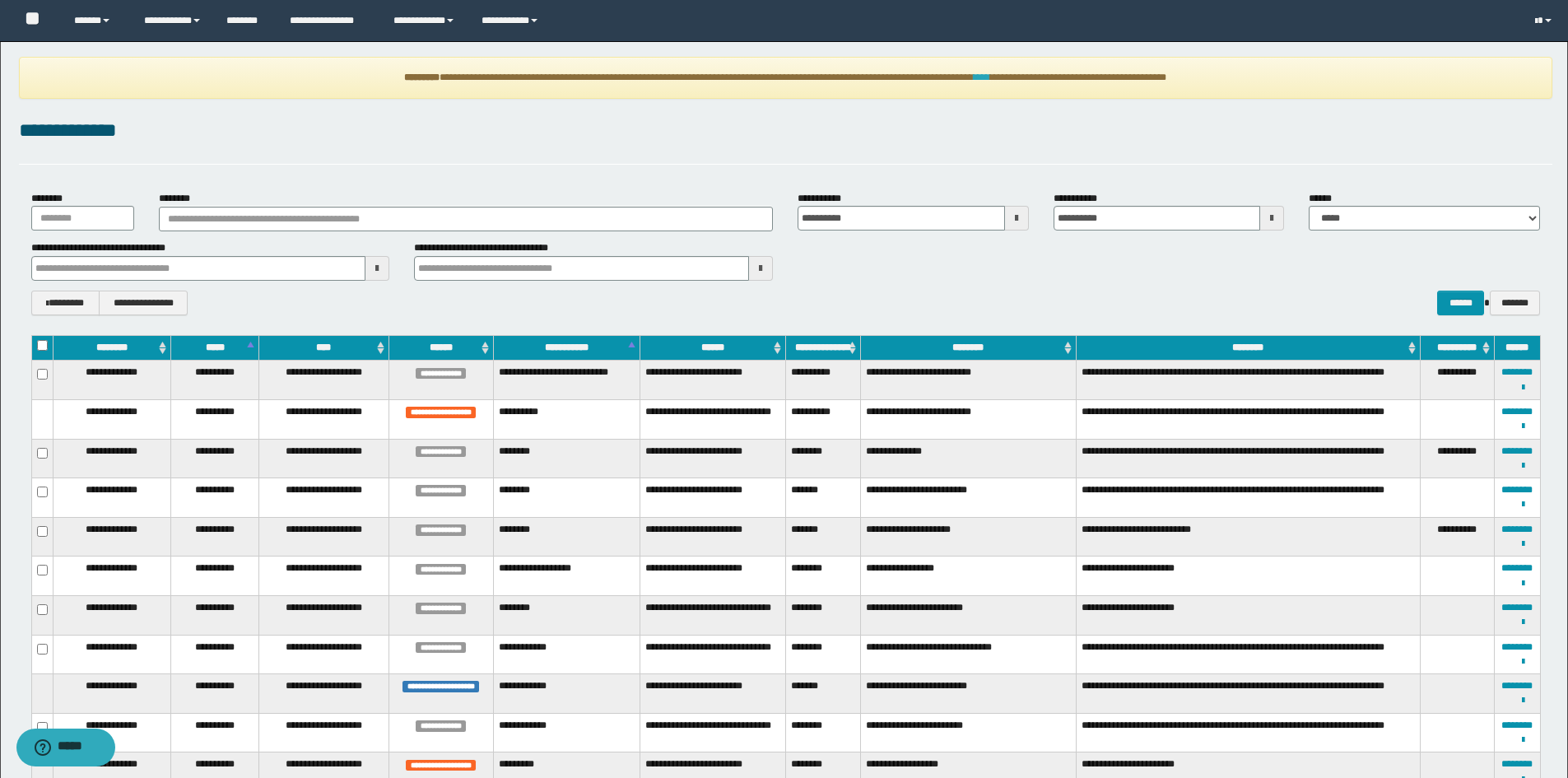 click on "****" at bounding box center [982, 77] 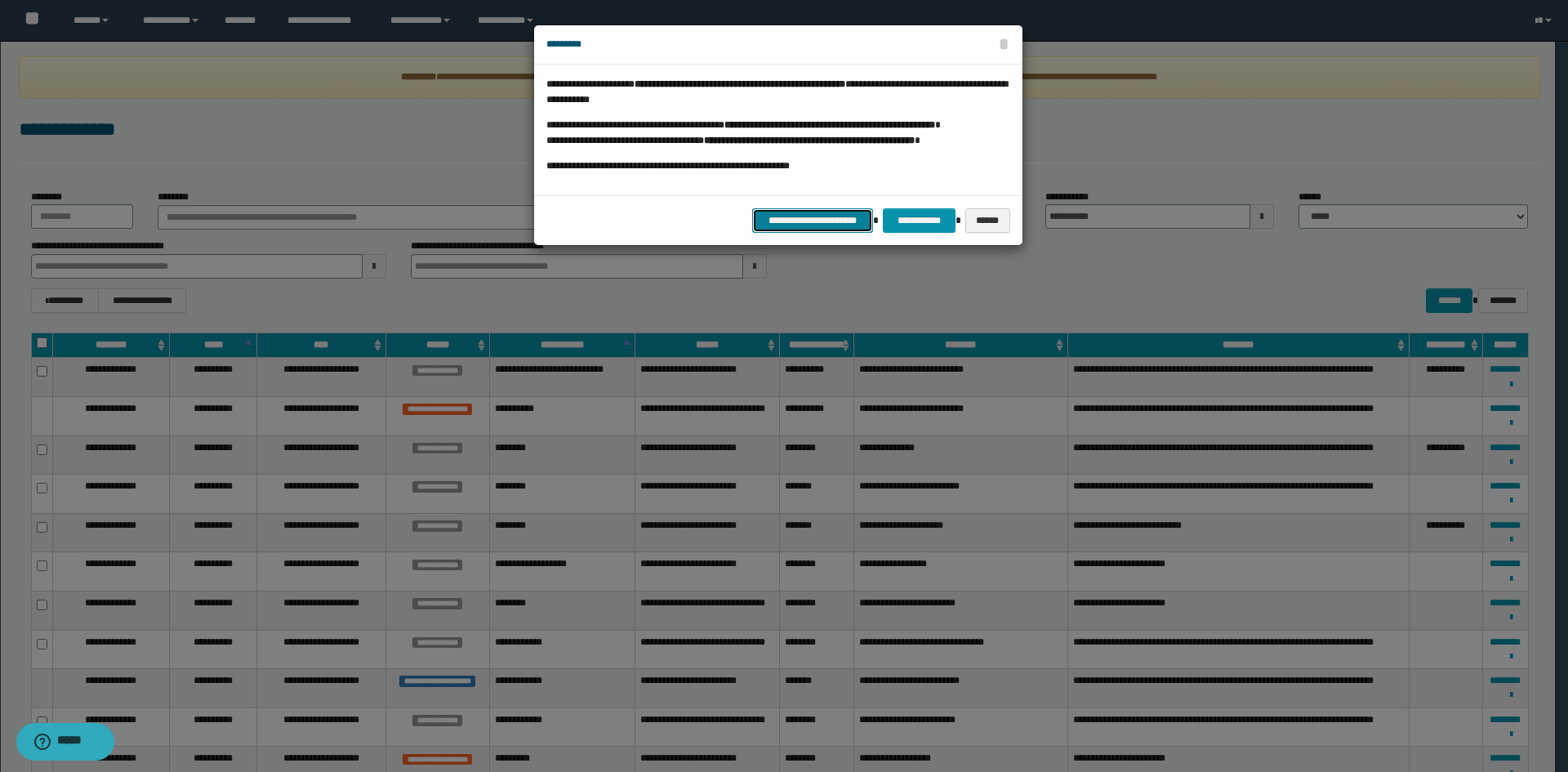 click on "**********" at bounding box center [813, 221] 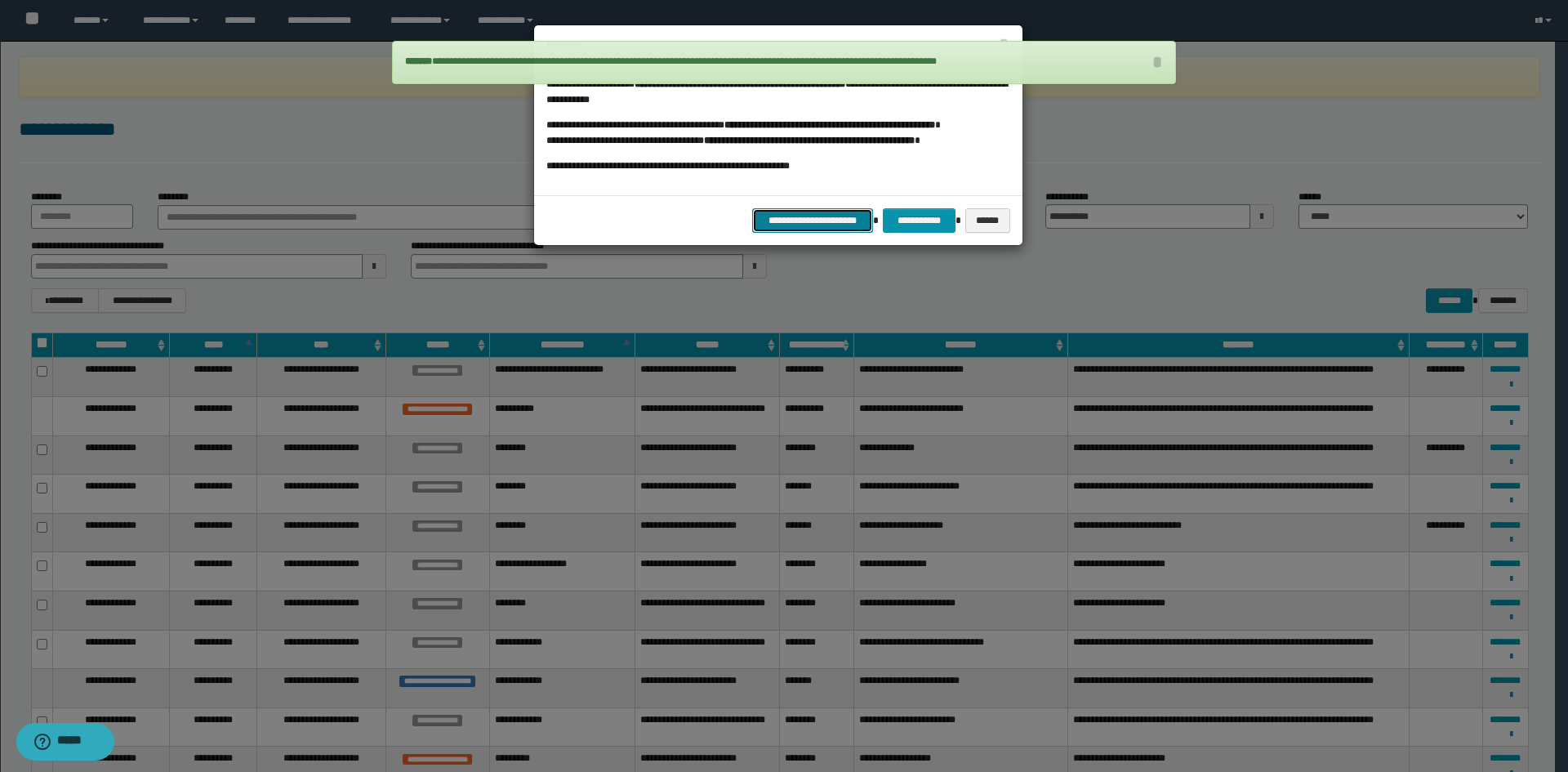 click on "**********" at bounding box center (813, 221) 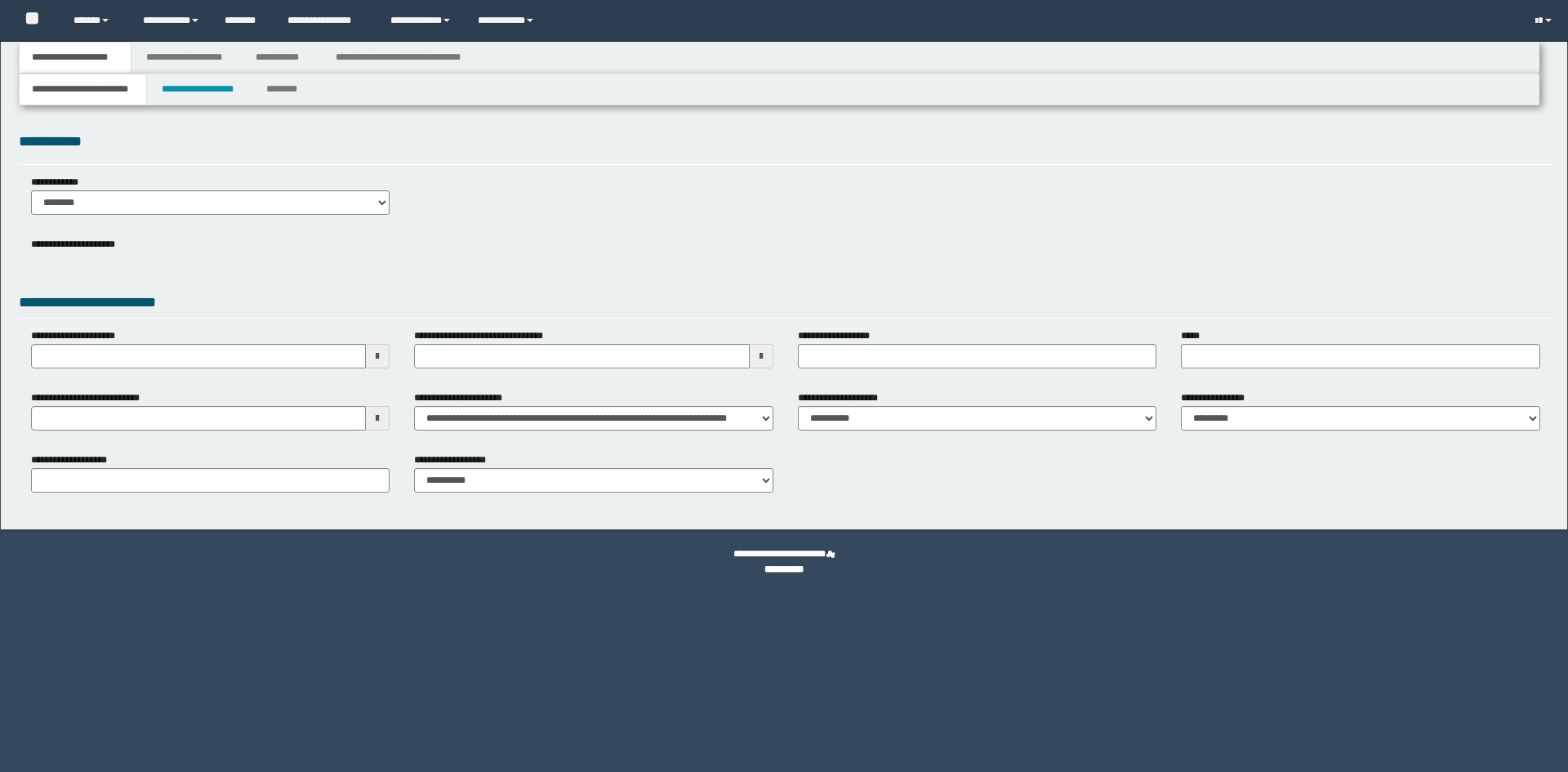 scroll, scrollTop: 0, scrollLeft: 0, axis: both 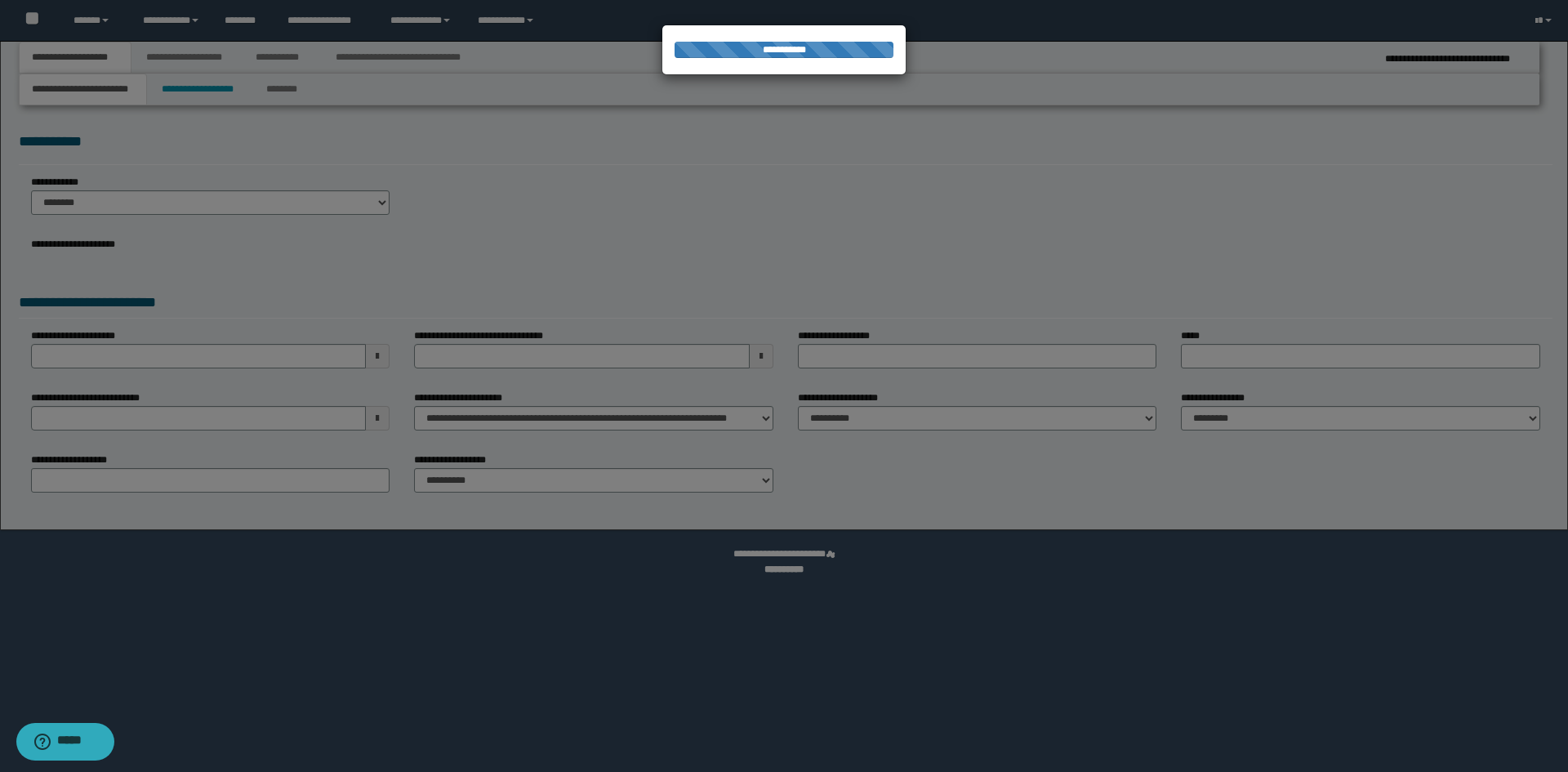 select on "*" 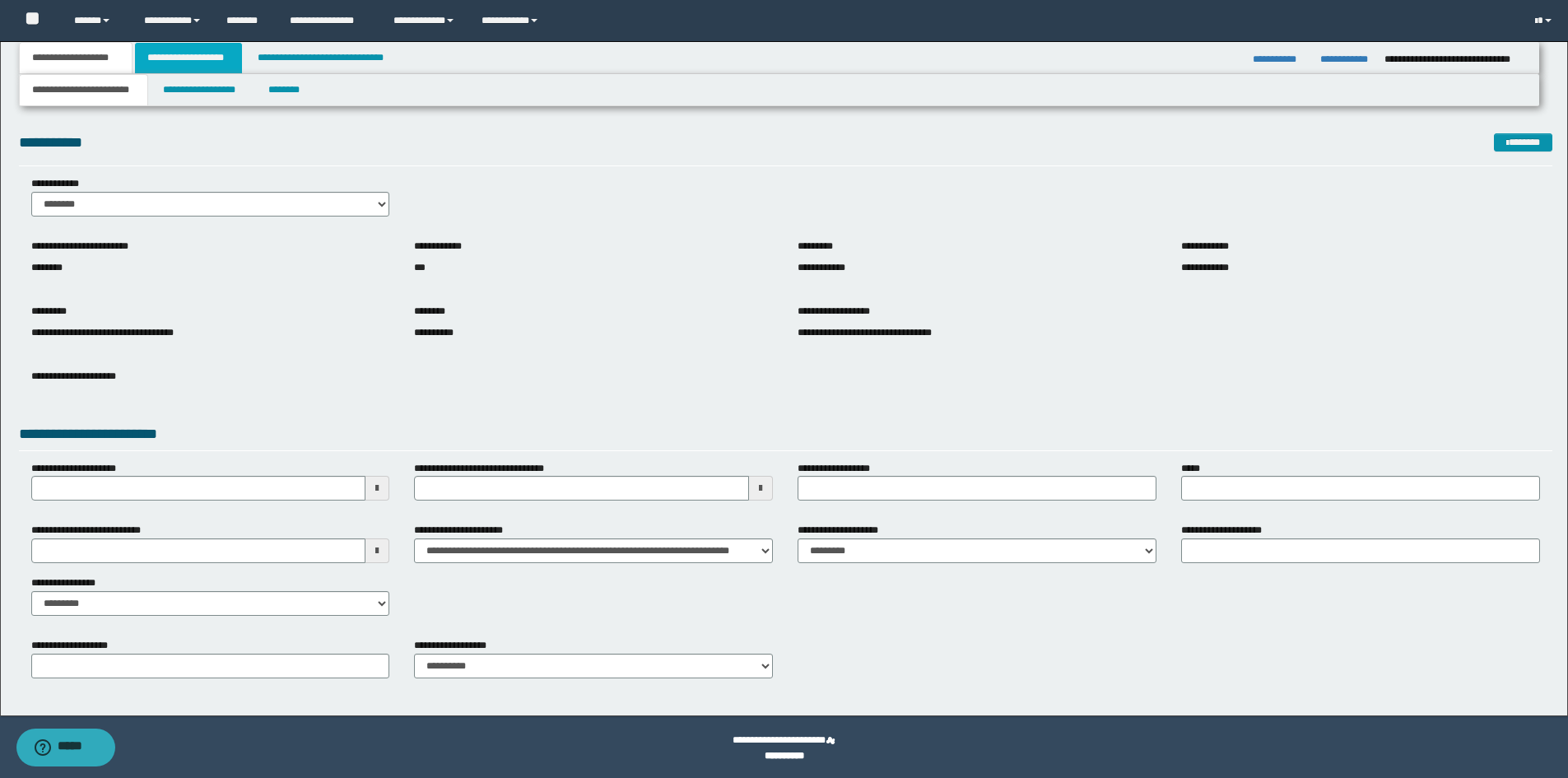 click on "**********" at bounding box center (188, 58) 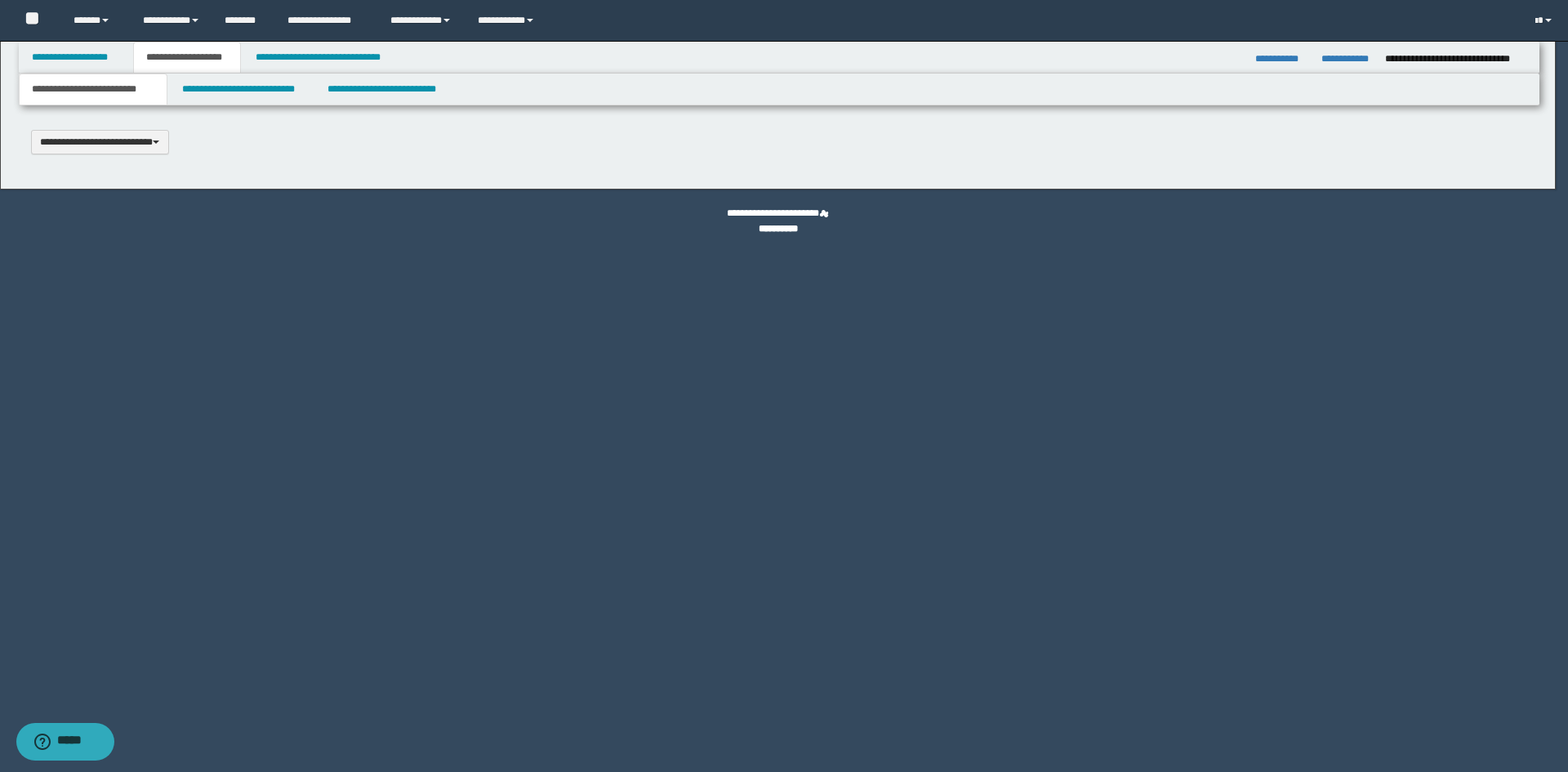 scroll, scrollTop: 0, scrollLeft: 0, axis: both 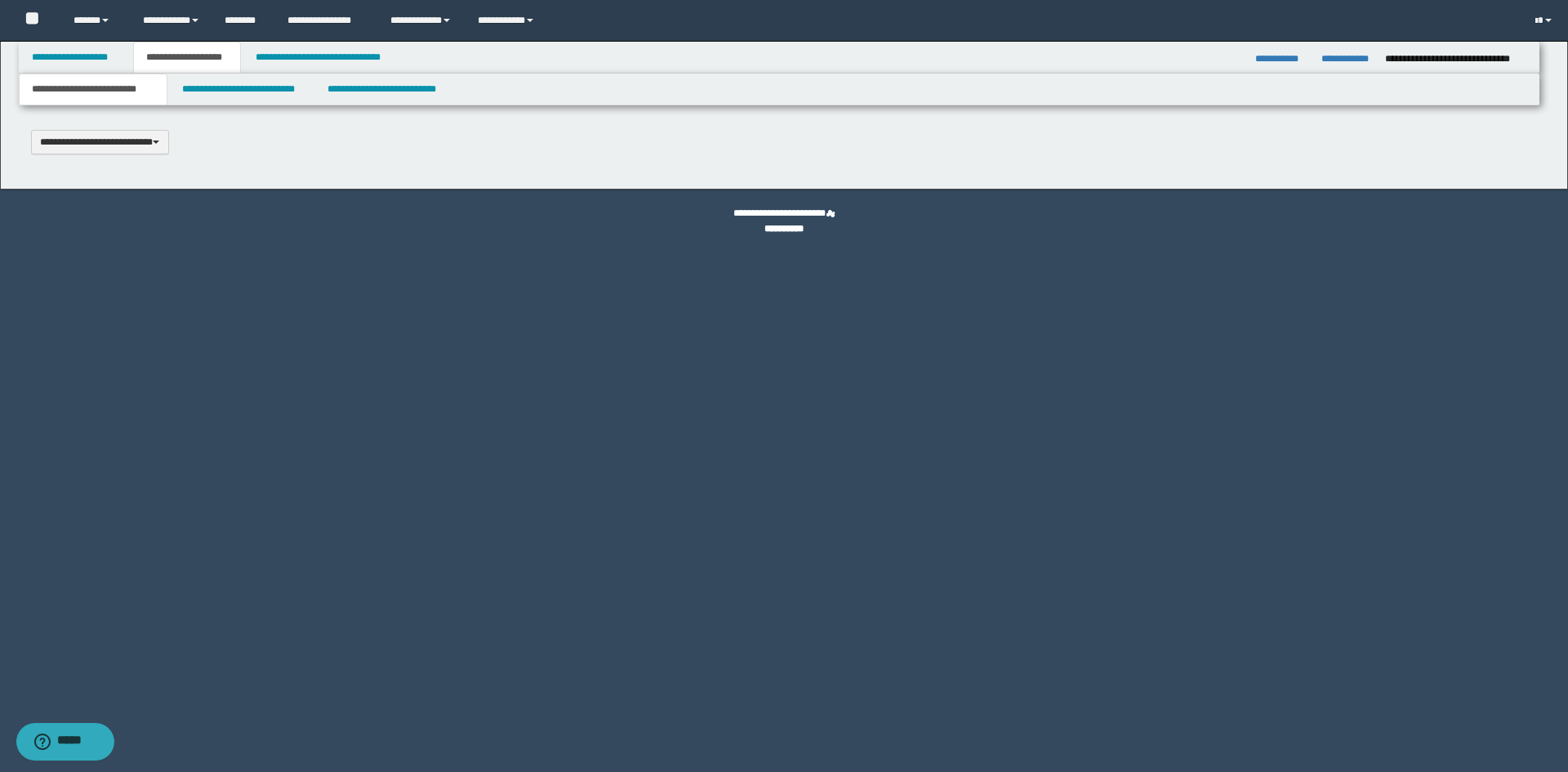 type 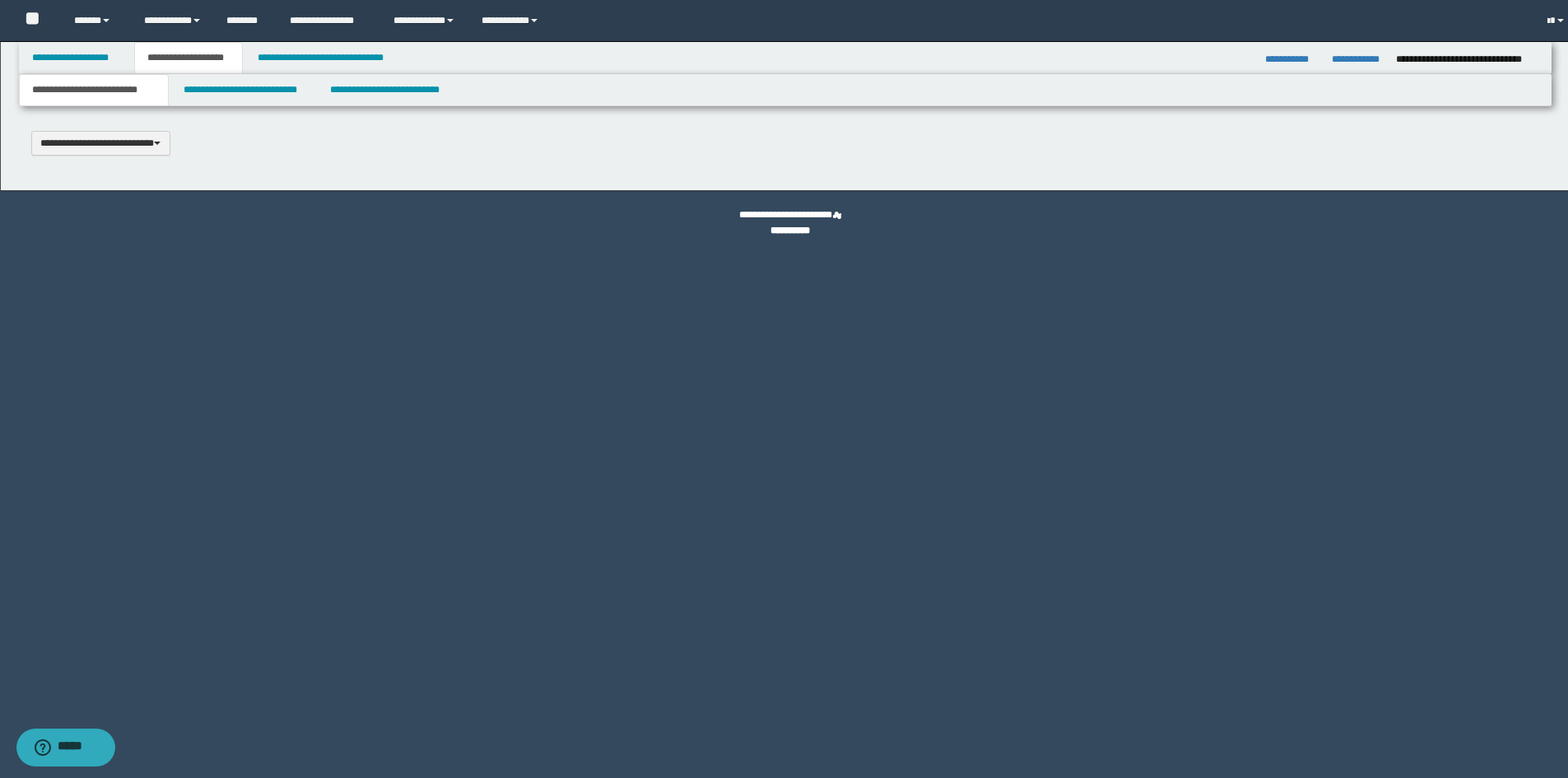 select on "*" 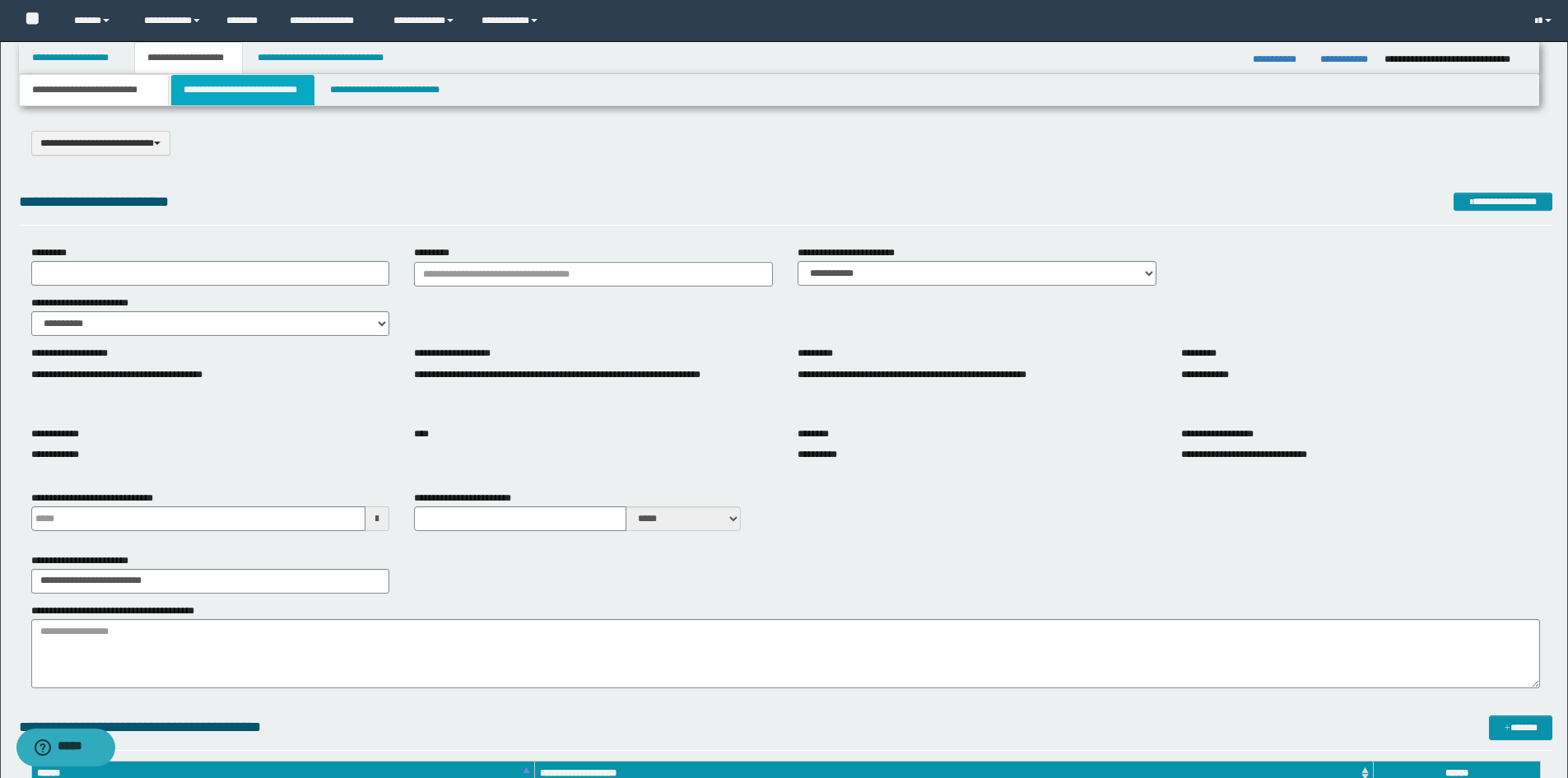 click on "**********" at bounding box center (243, 90) 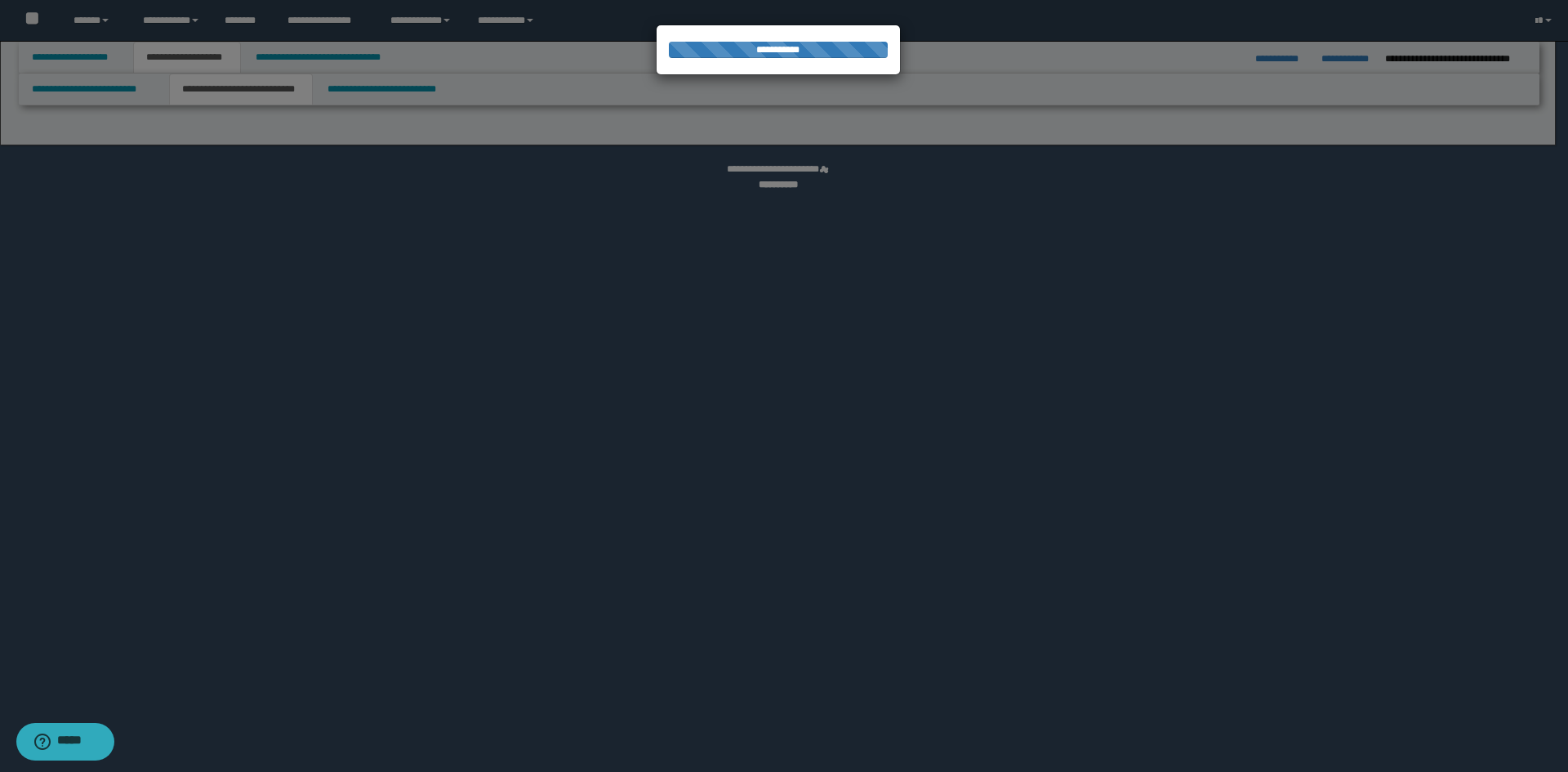 select on "*" 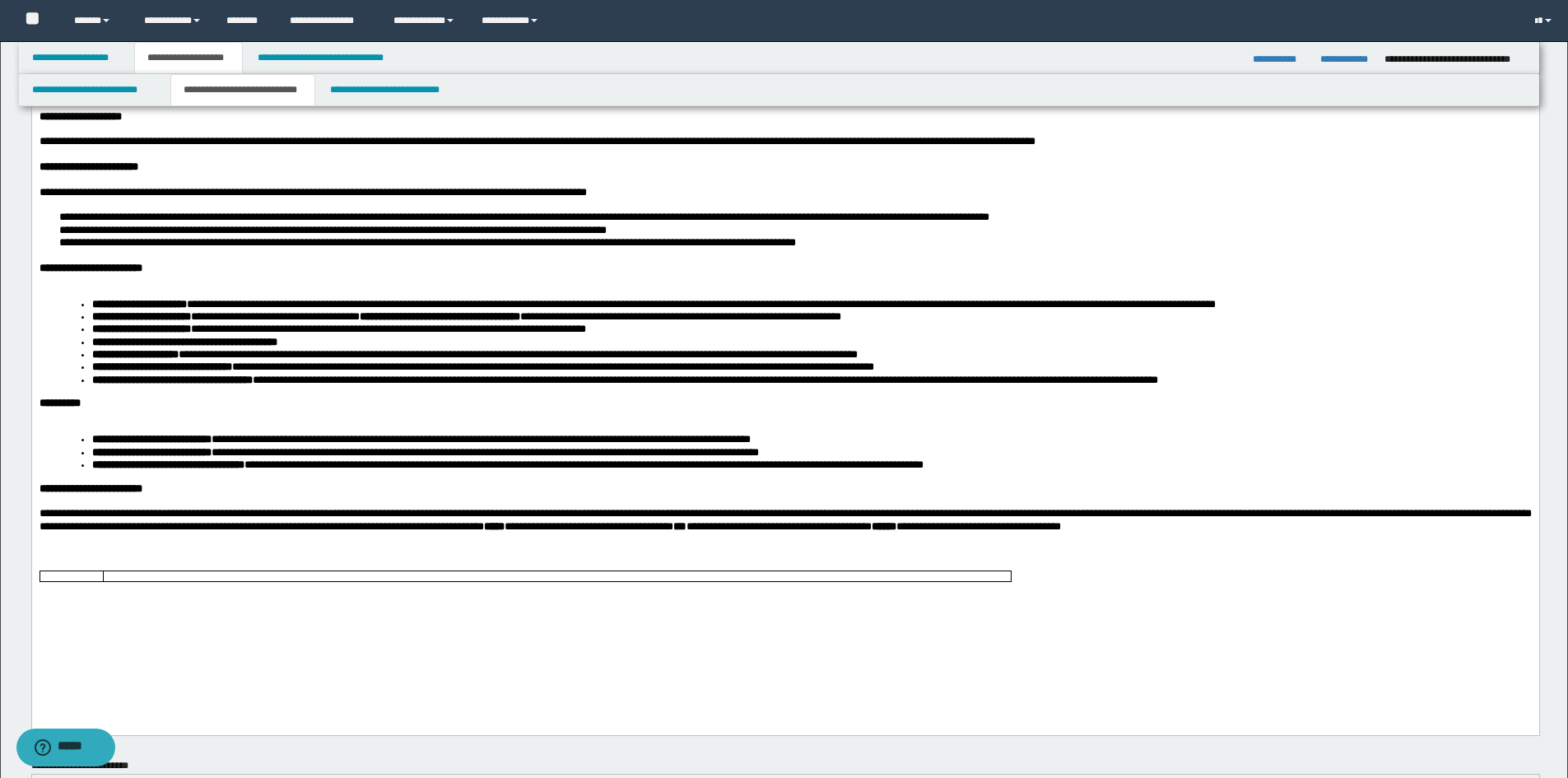 scroll, scrollTop: 741, scrollLeft: 0, axis: vertical 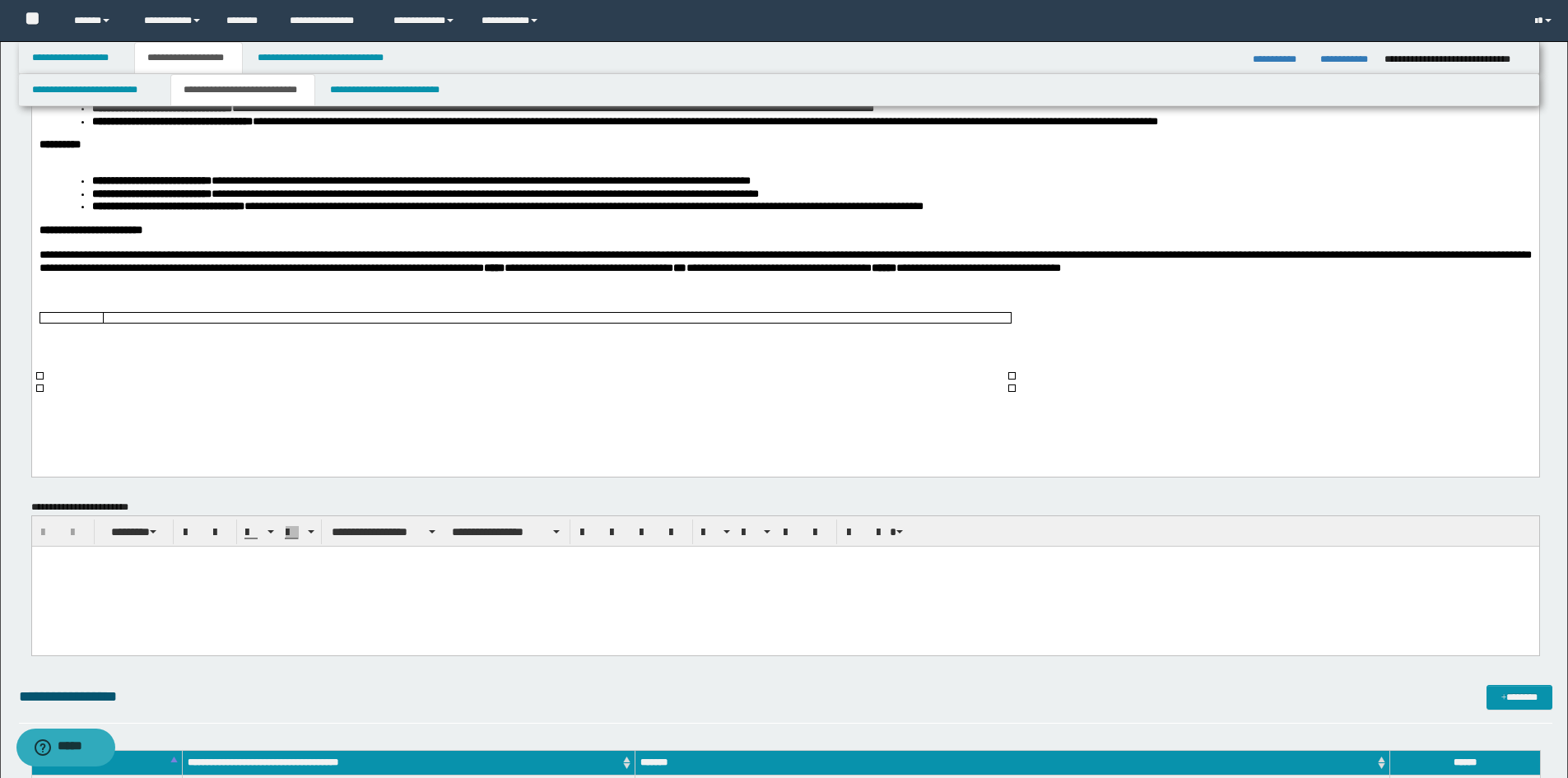 click at bounding box center (556, 317) 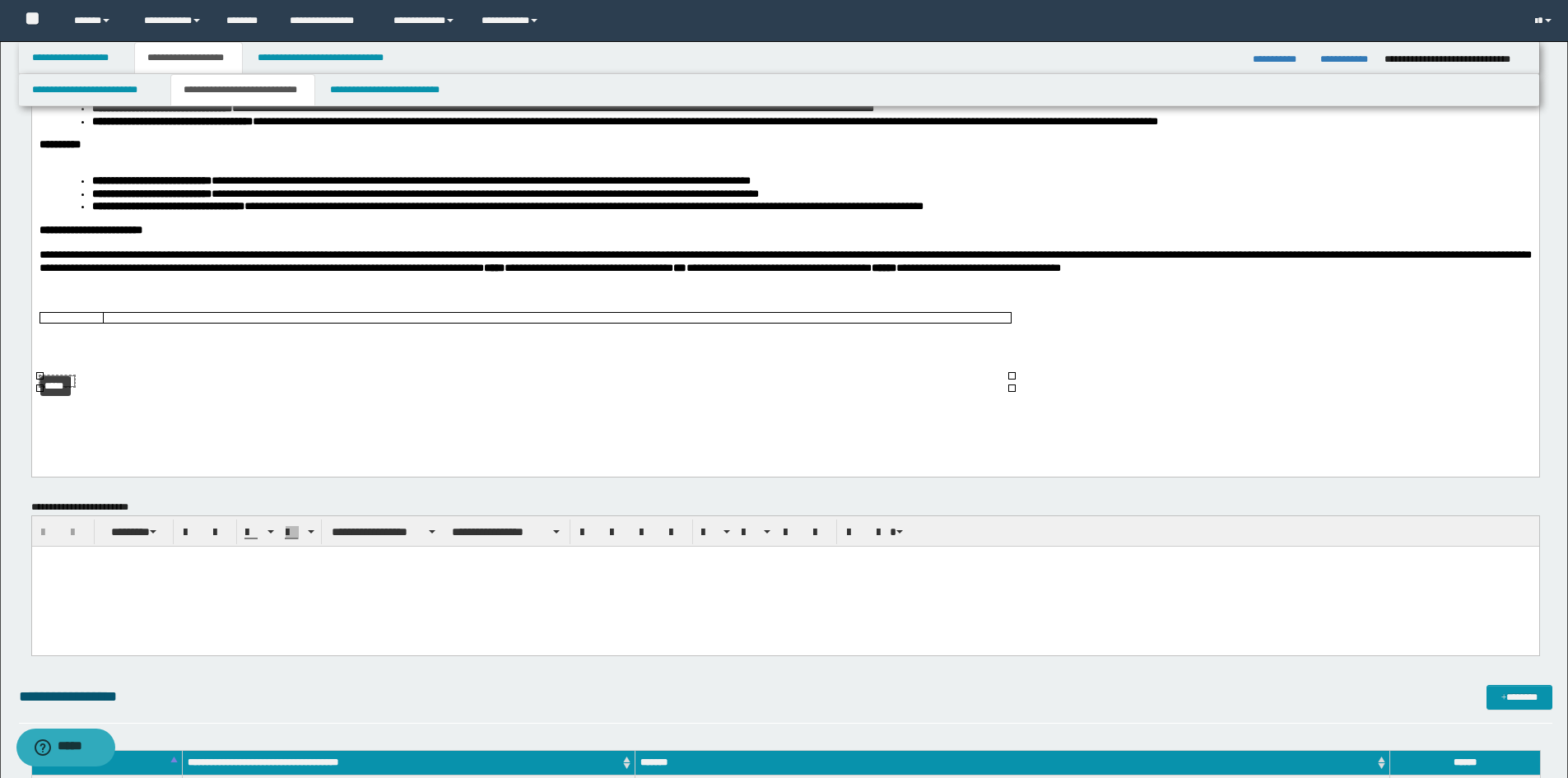 drag, startPoint x: 1008, startPoint y: 385, endPoint x: 11, endPoint y: 370, distance: 997.1128 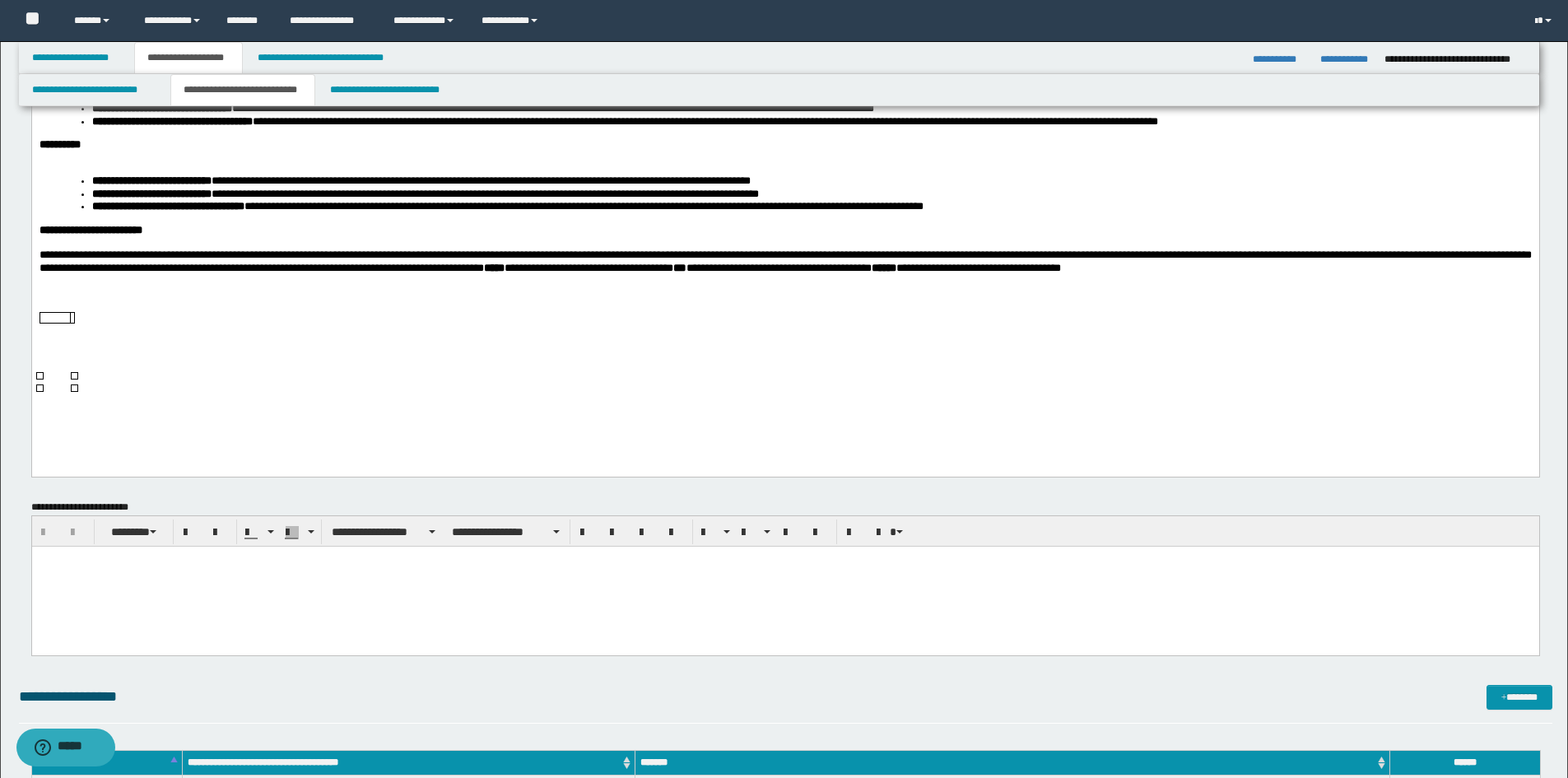 click at bounding box center [54, 317] 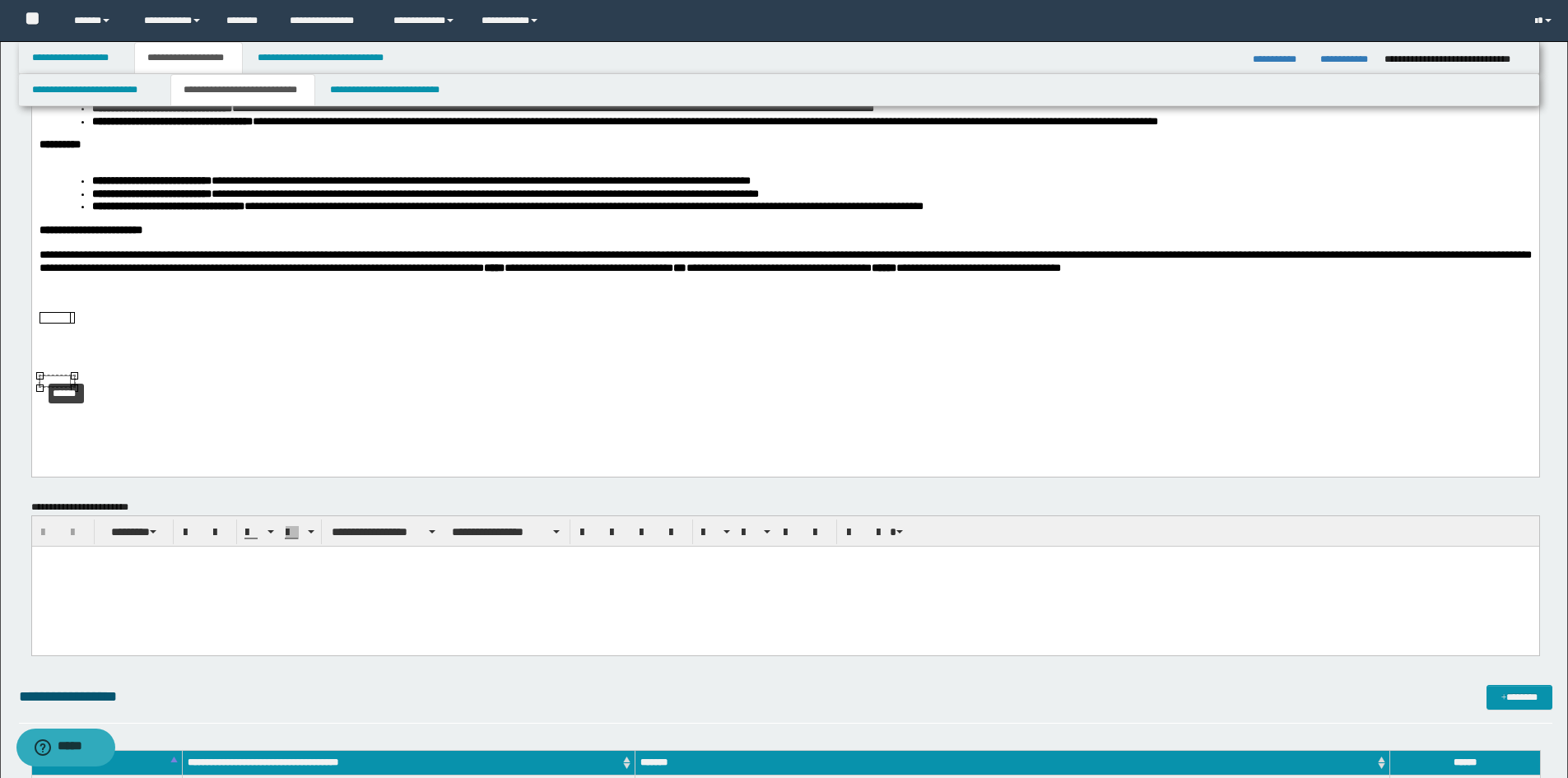 drag, startPoint x: 72, startPoint y: 376, endPoint x: 37, endPoint y: 380, distance: 35.22783 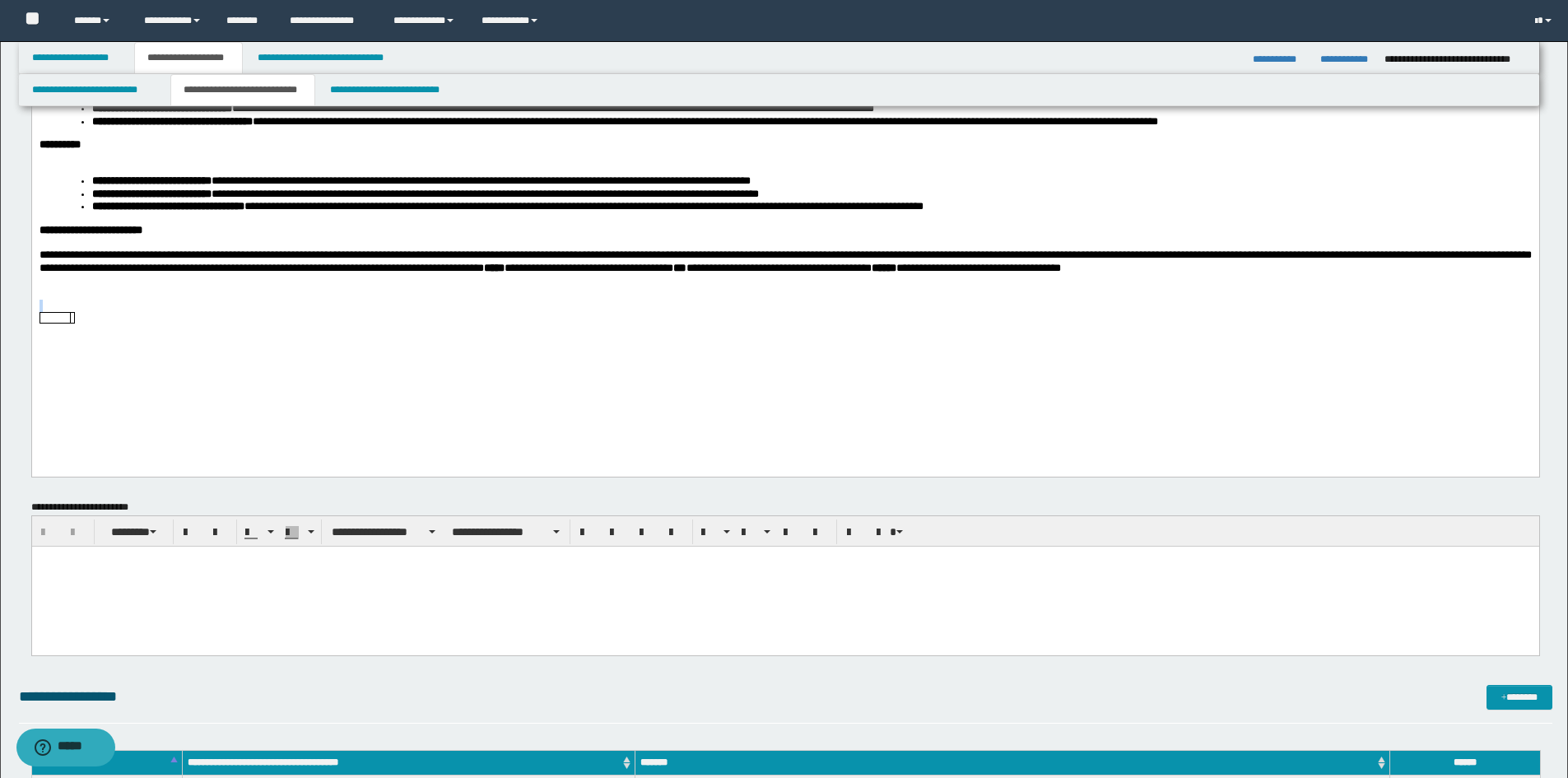drag, startPoint x: 38, startPoint y: 380, endPoint x: 88, endPoint y: 379, distance: 50.01 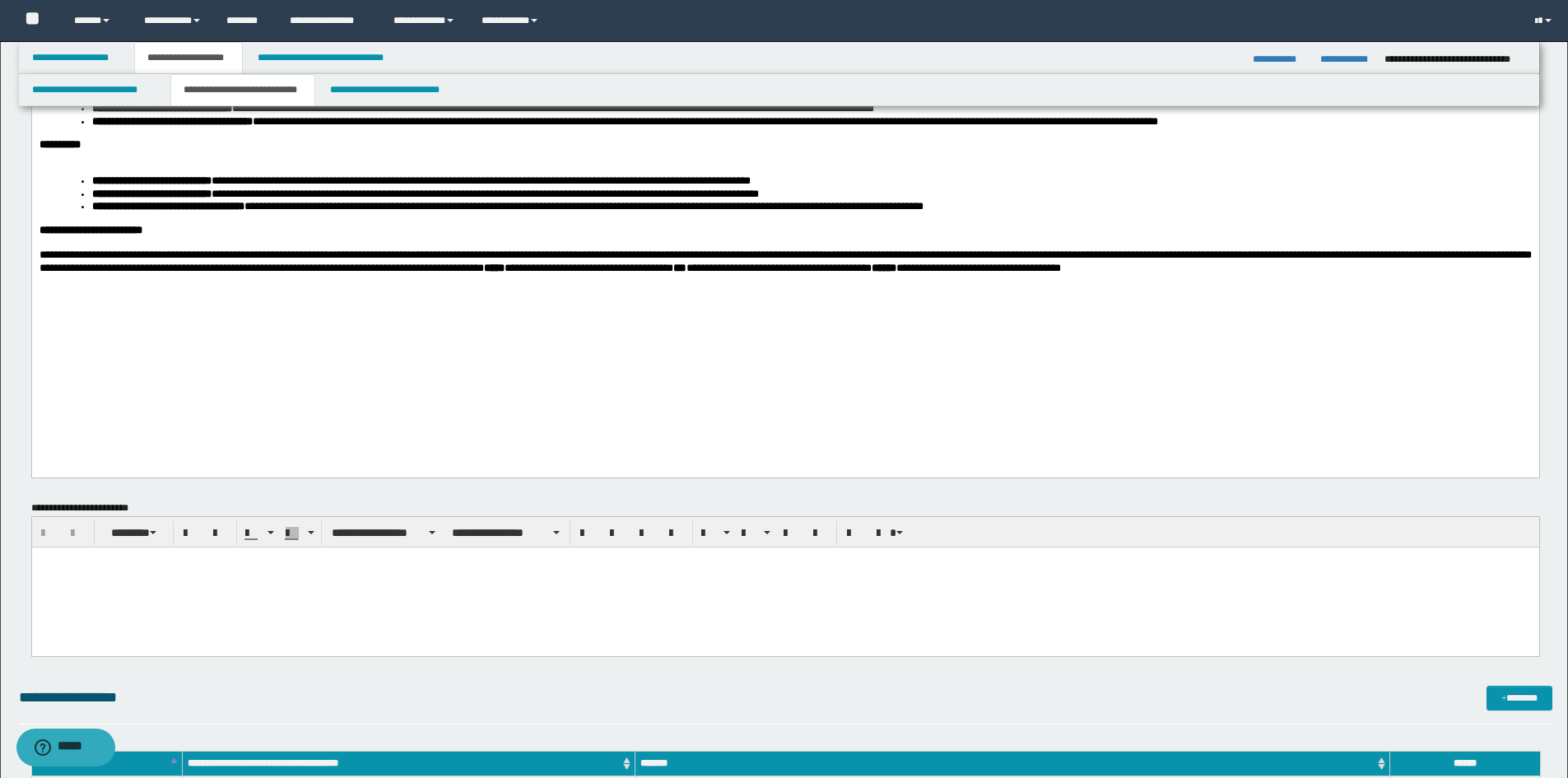 click on "**********" at bounding box center [784, -96] 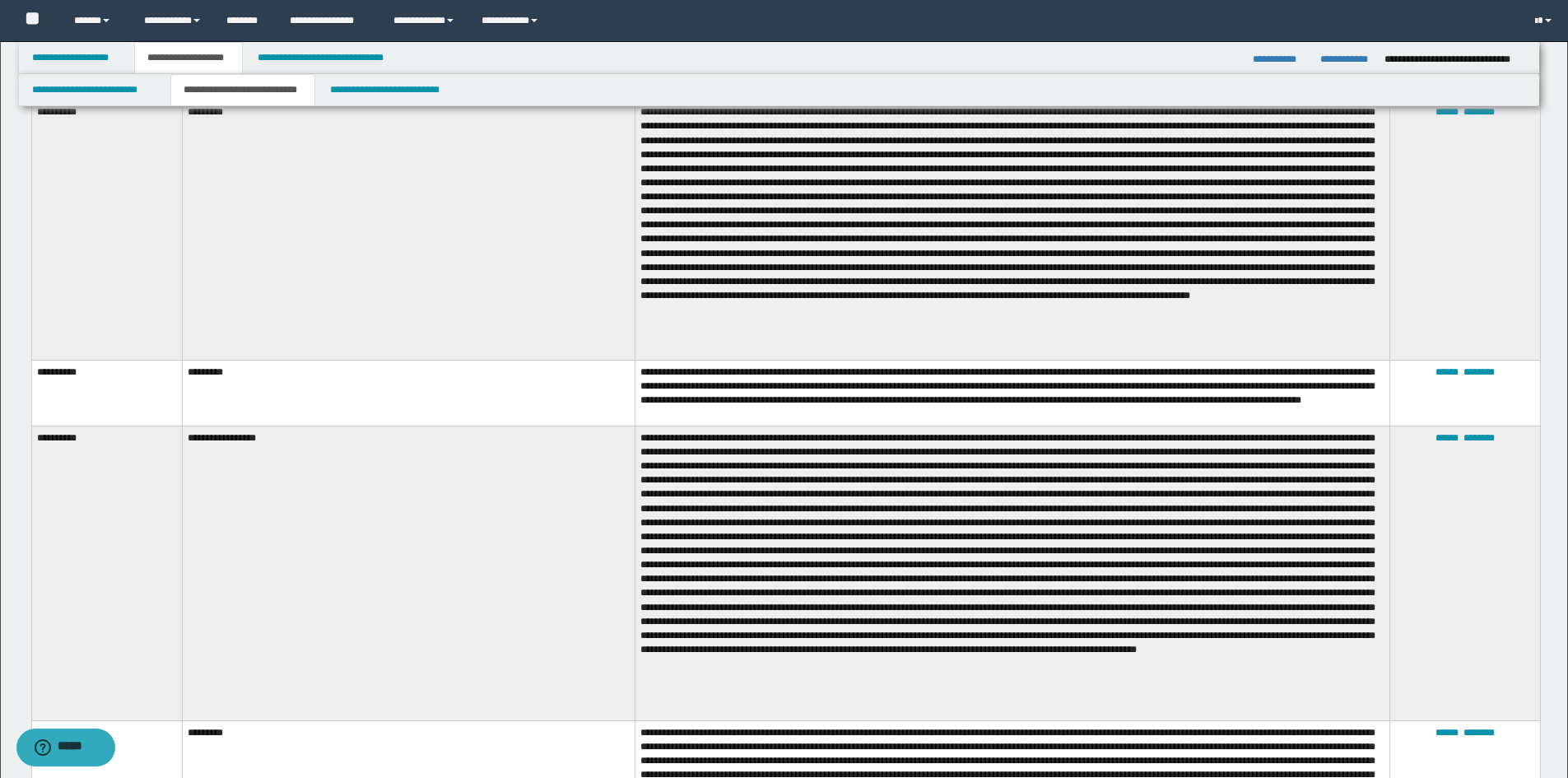 scroll, scrollTop: 2305, scrollLeft: 0, axis: vertical 